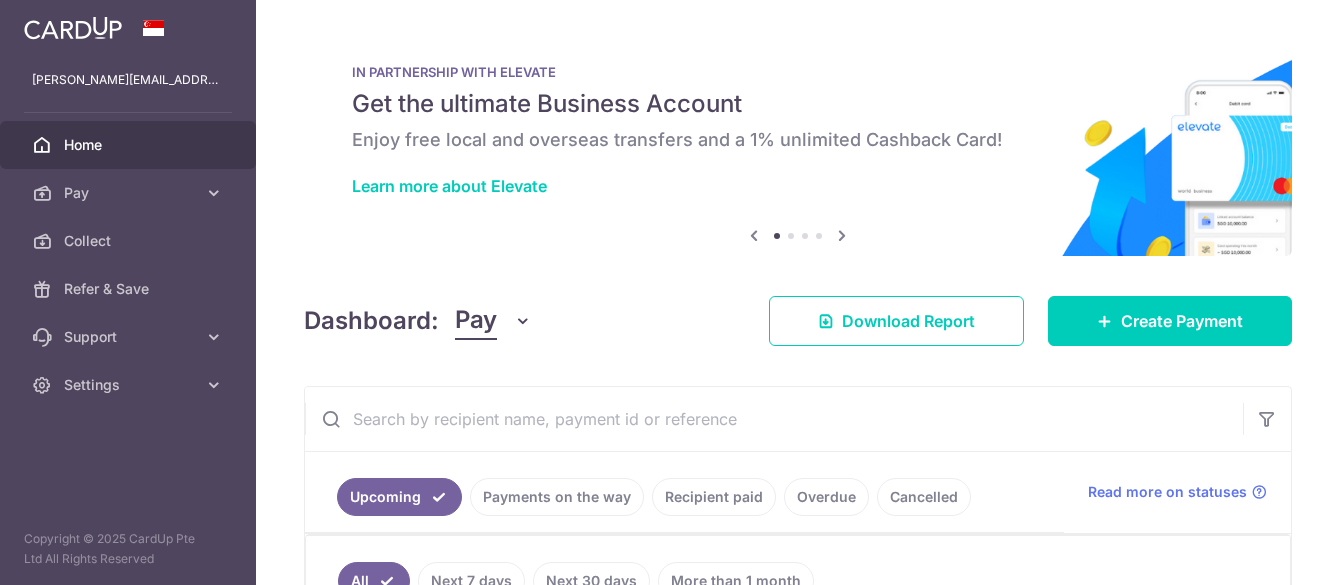 scroll, scrollTop: 0, scrollLeft: 0, axis: both 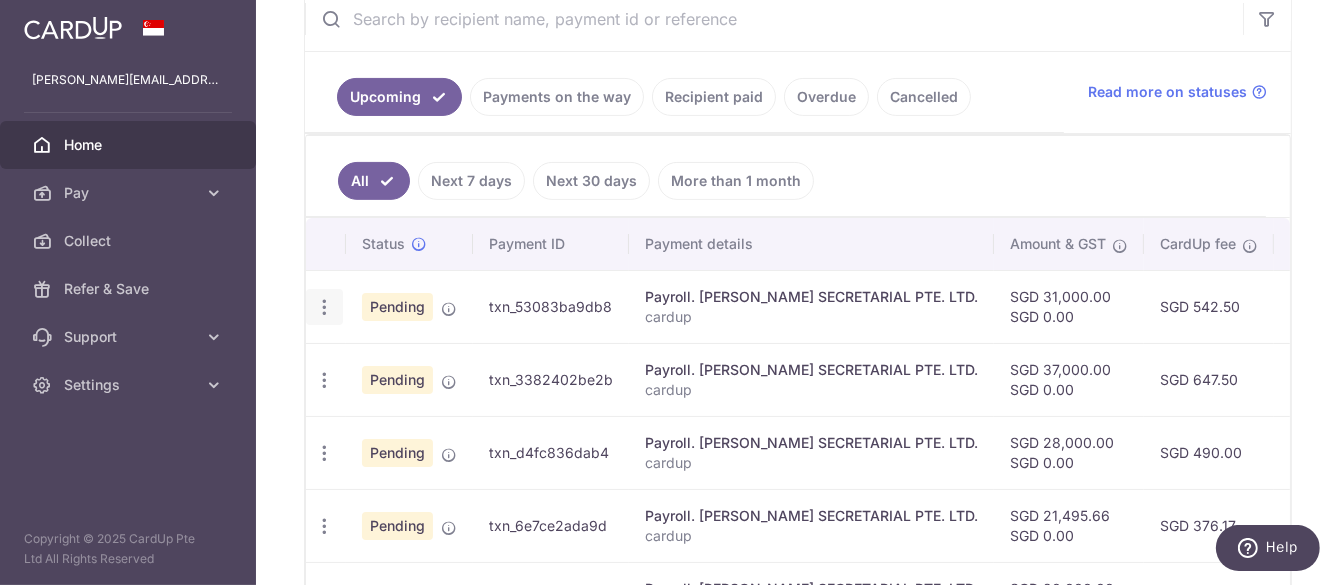 click at bounding box center [324, 307] 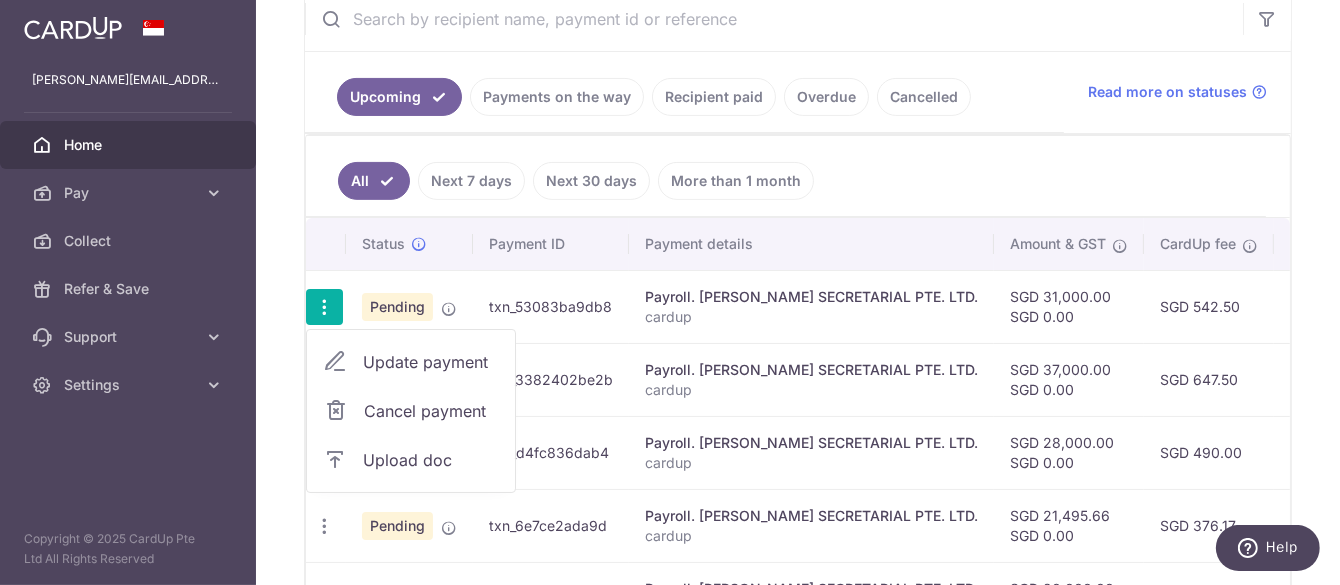 click on "Update payment" at bounding box center [431, 362] 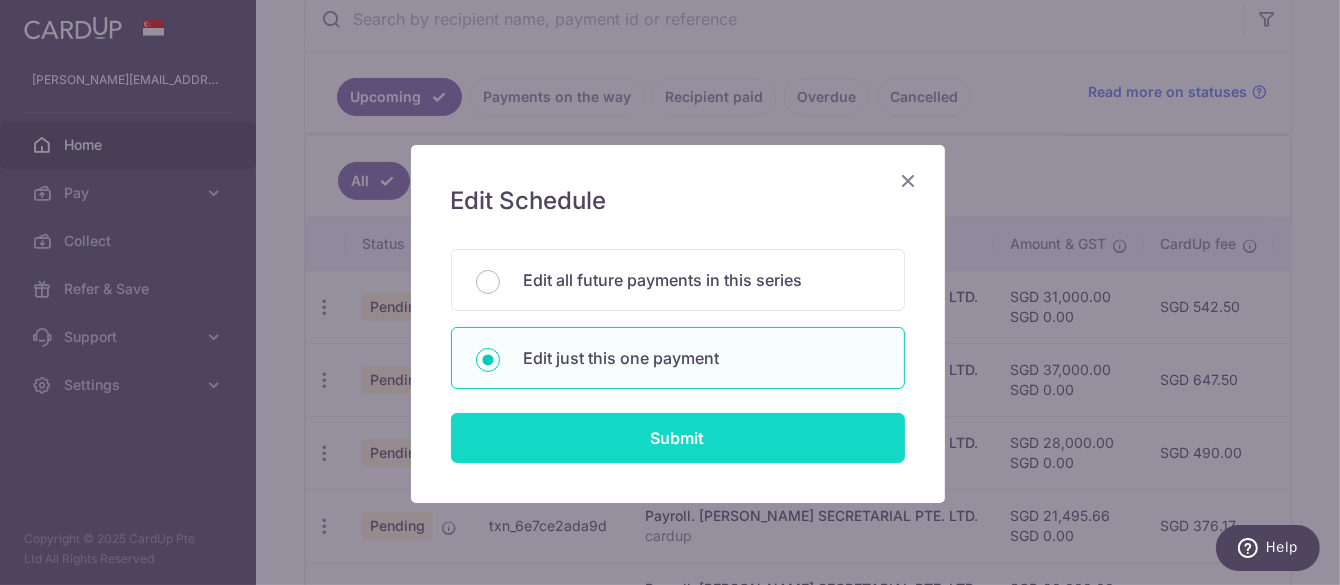 click on "Submit" at bounding box center [678, 438] 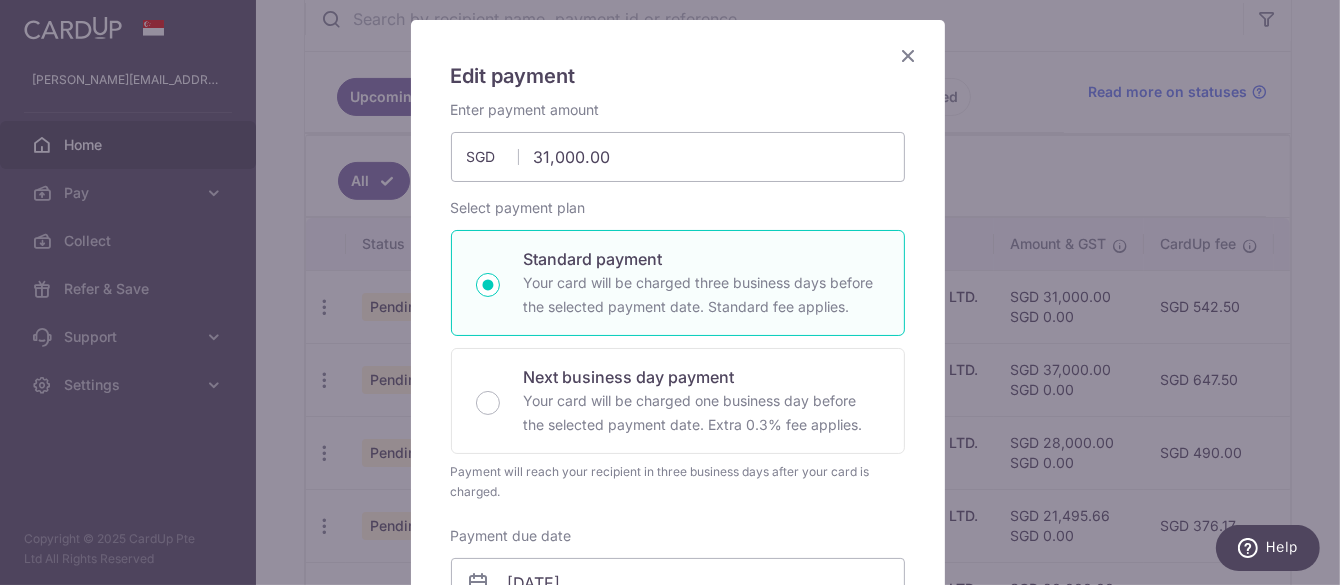 scroll, scrollTop: 300, scrollLeft: 0, axis: vertical 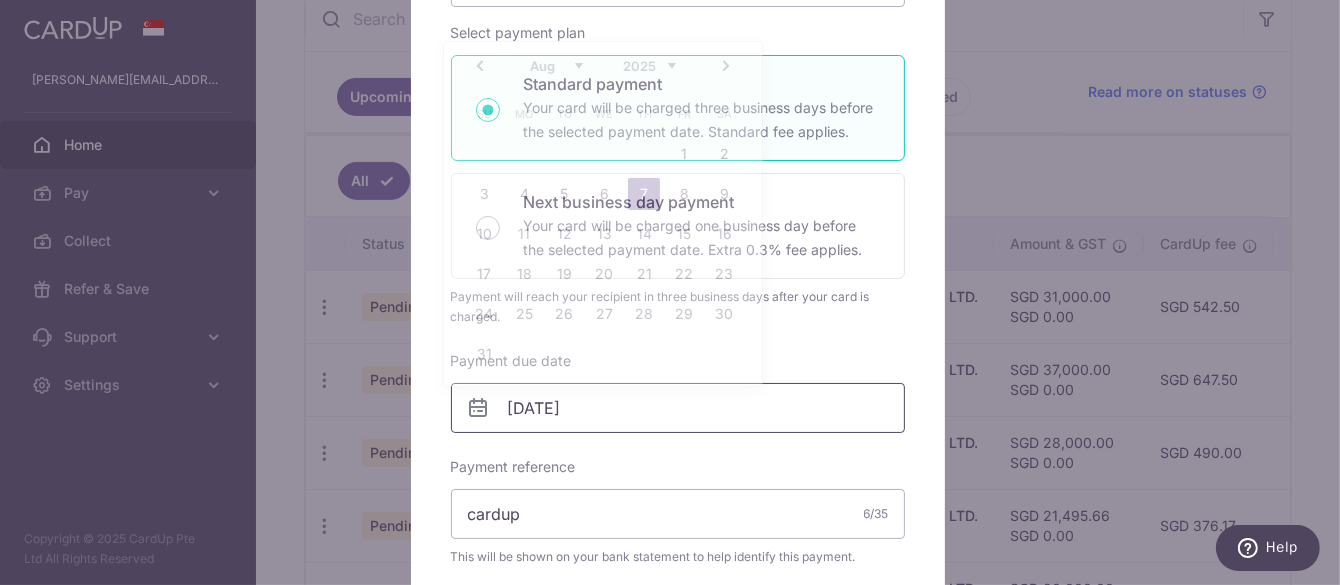 click on "07/08/2025" at bounding box center [678, 408] 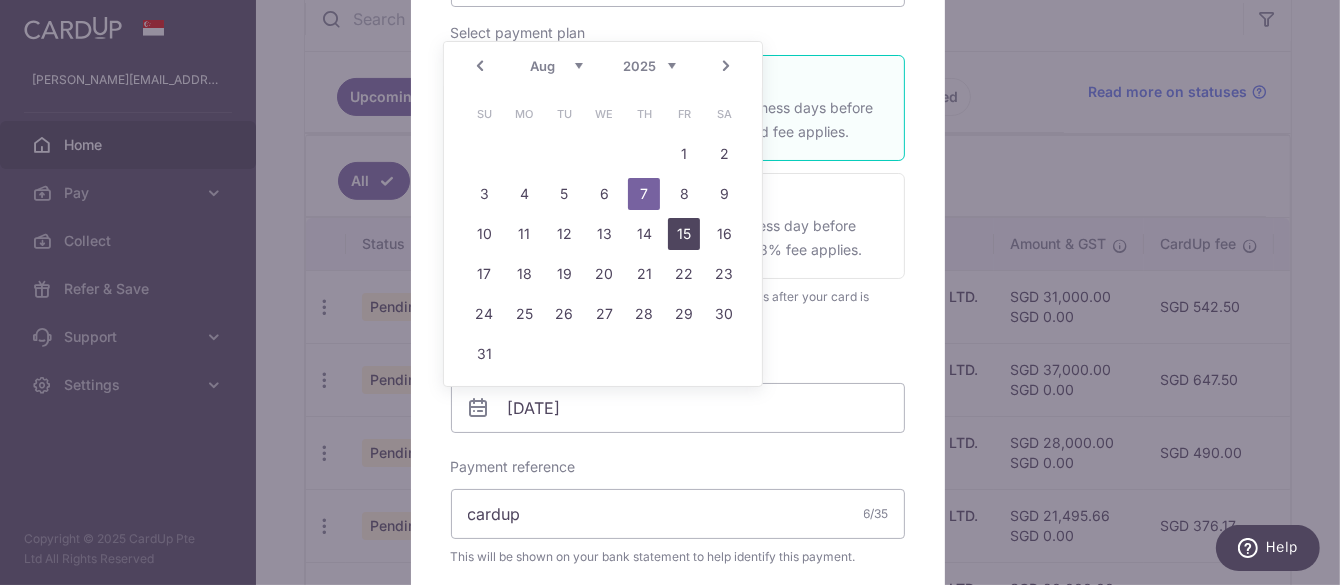 click on "15" at bounding box center (684, 234) 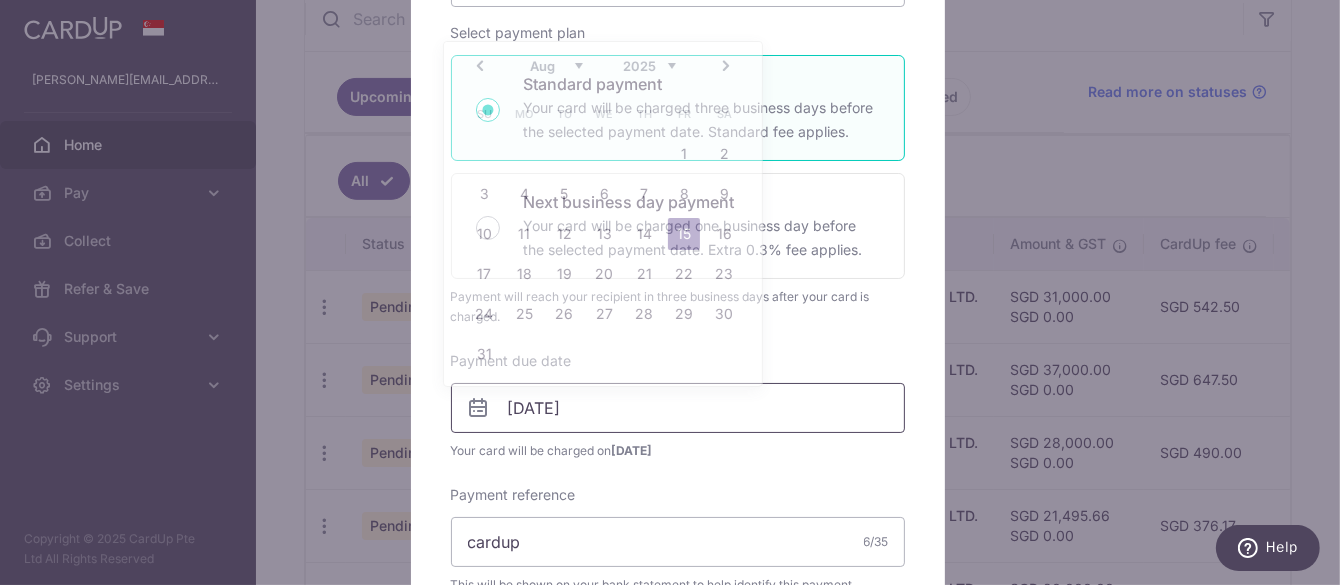 click on "15/08/2025" at bounding box center (678, 408) 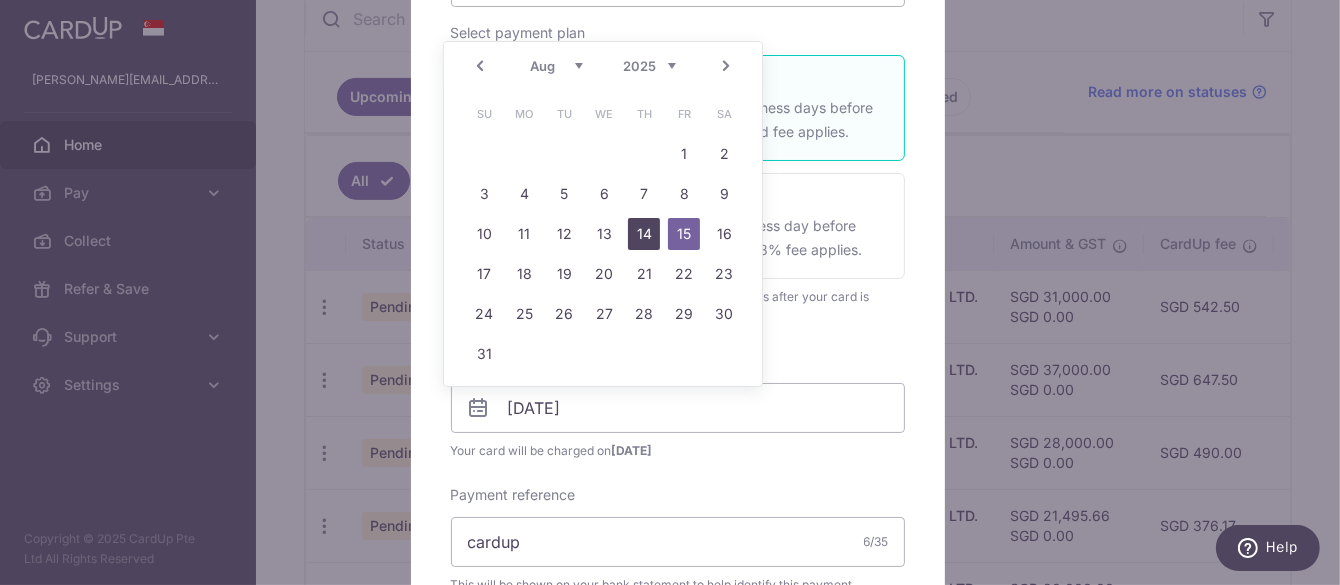 click on "14" at bounding box center (644, 234) 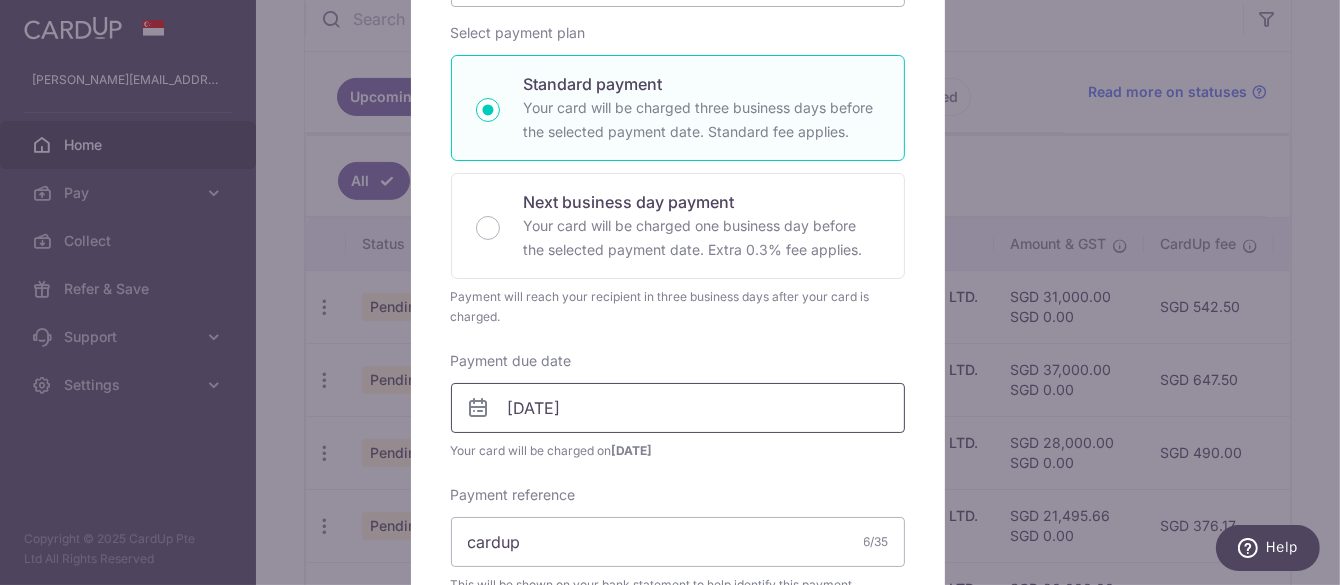 click on "[DATE]" at bounding box center [678, 408] 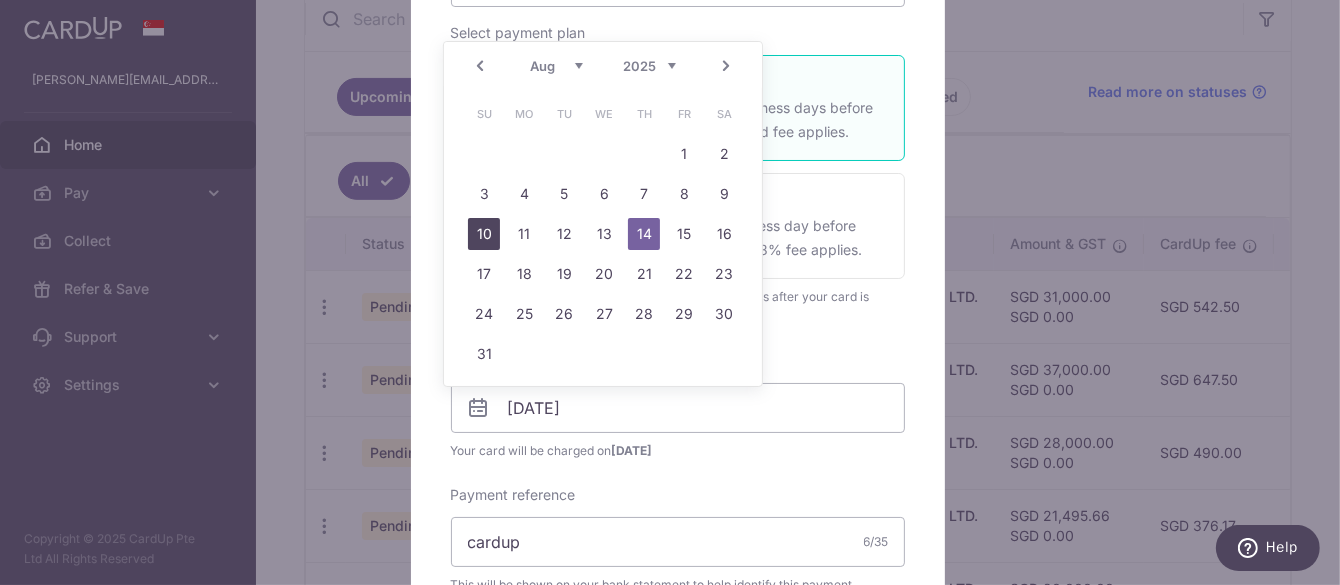 click on "10" at bounding box center (484, 234) 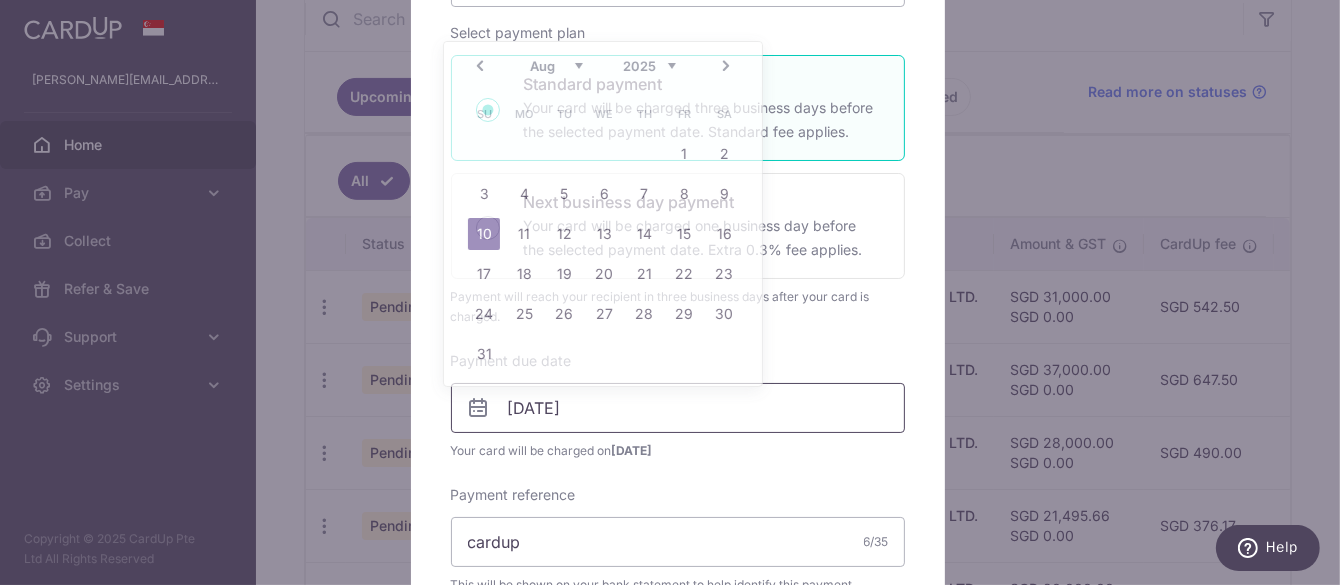 click on "10/08/2025" at bounding box center (678, 408) 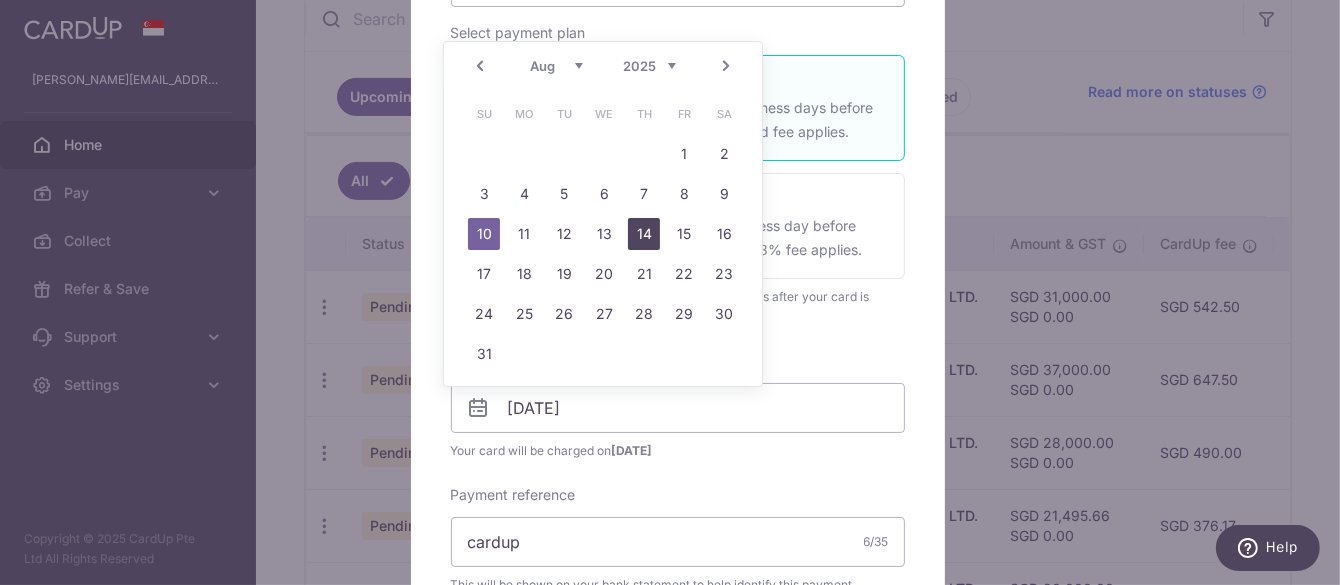 click on "14" at bounding box center [644, 234] 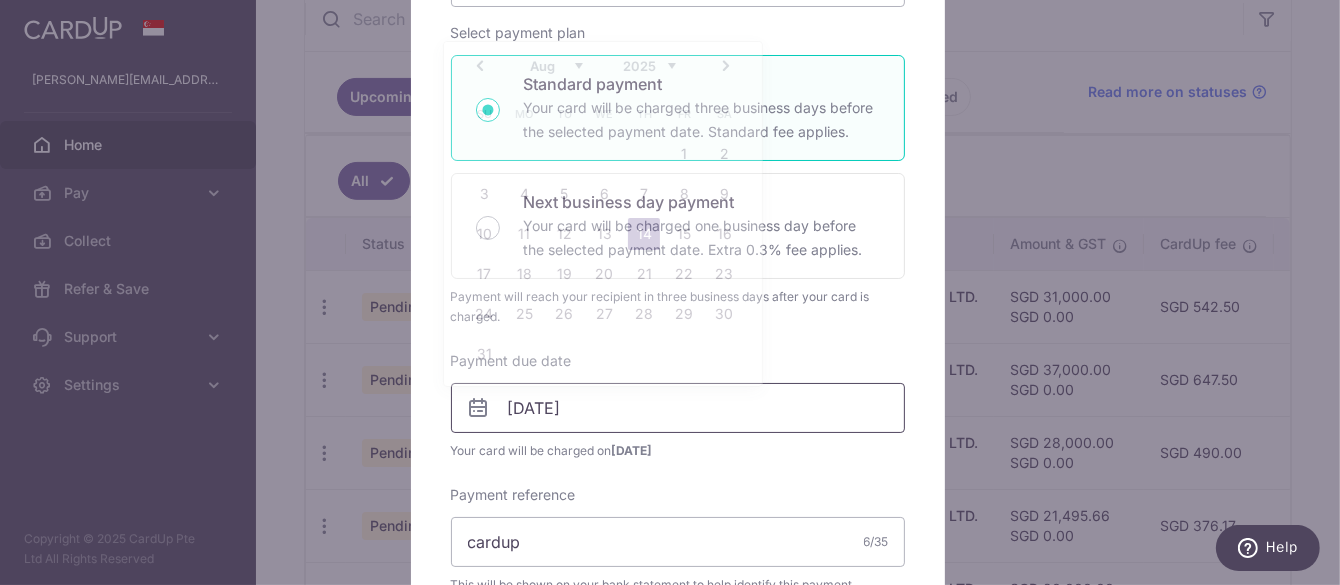 click on "[DATE]" at bounding box center (678, 408) 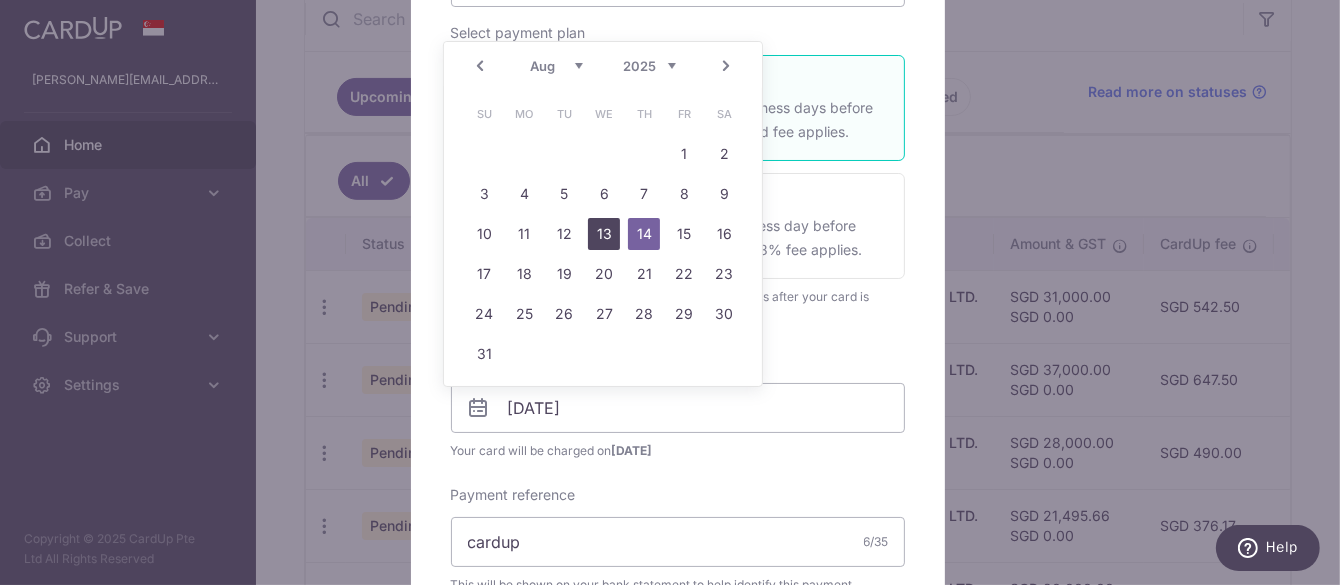click on "13" at bounding box center [604, 234] 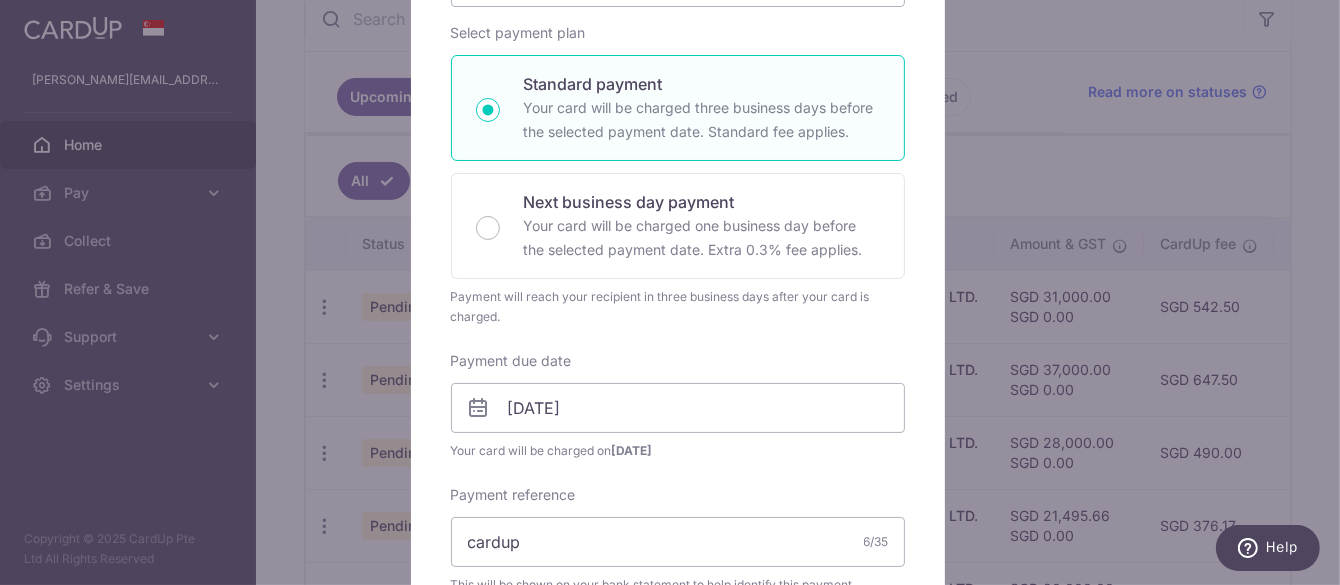 click on "Edit payment
By clicking apply,  you will make changes to all   payments to  L C LEE SECRETARIAL PTE. LTD.  scheduled from
.
By clicking below, you confirm you are editing this payment to  L C LEE SECRETARIAL PTE. LTD.  on
07/08/2025 ." at bounding box center [670, 292] 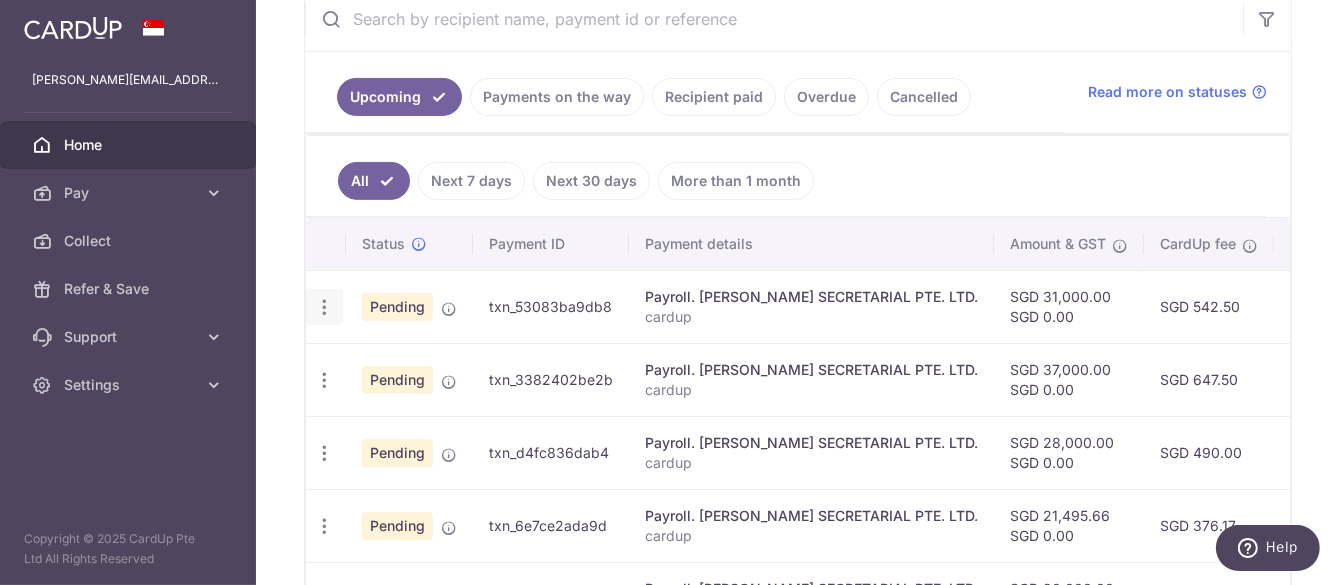 click on "Update payment
Cancel payment
Upload doc" at bounding box center (324, 307) 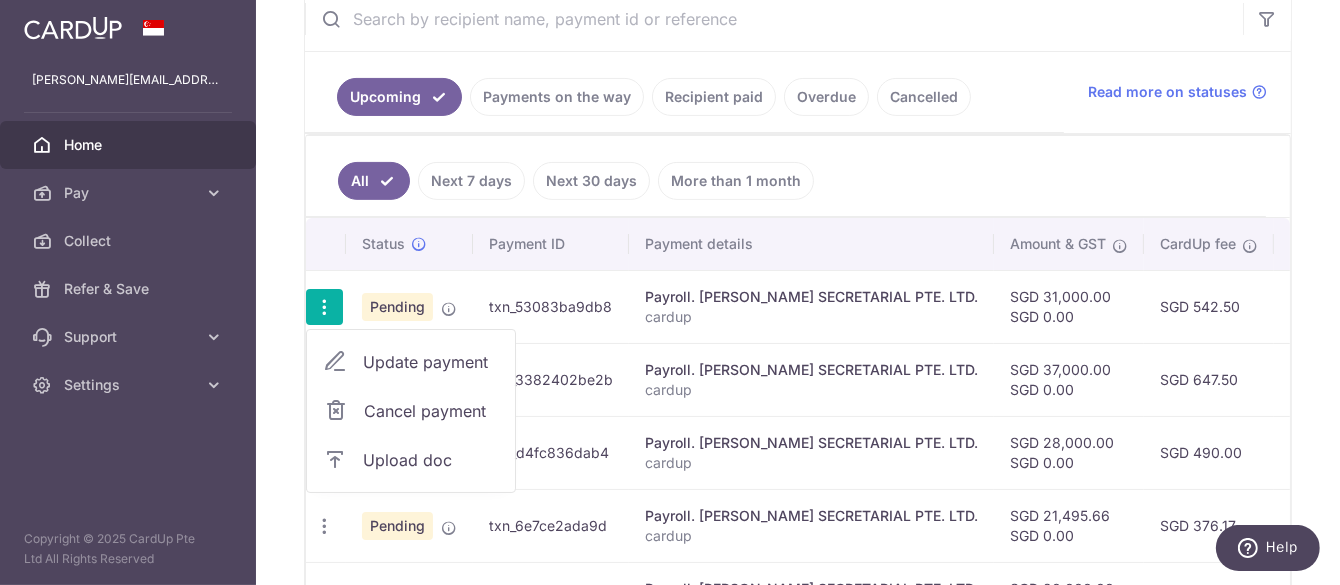 click on "Update payment" at bounding box center (431, 362) 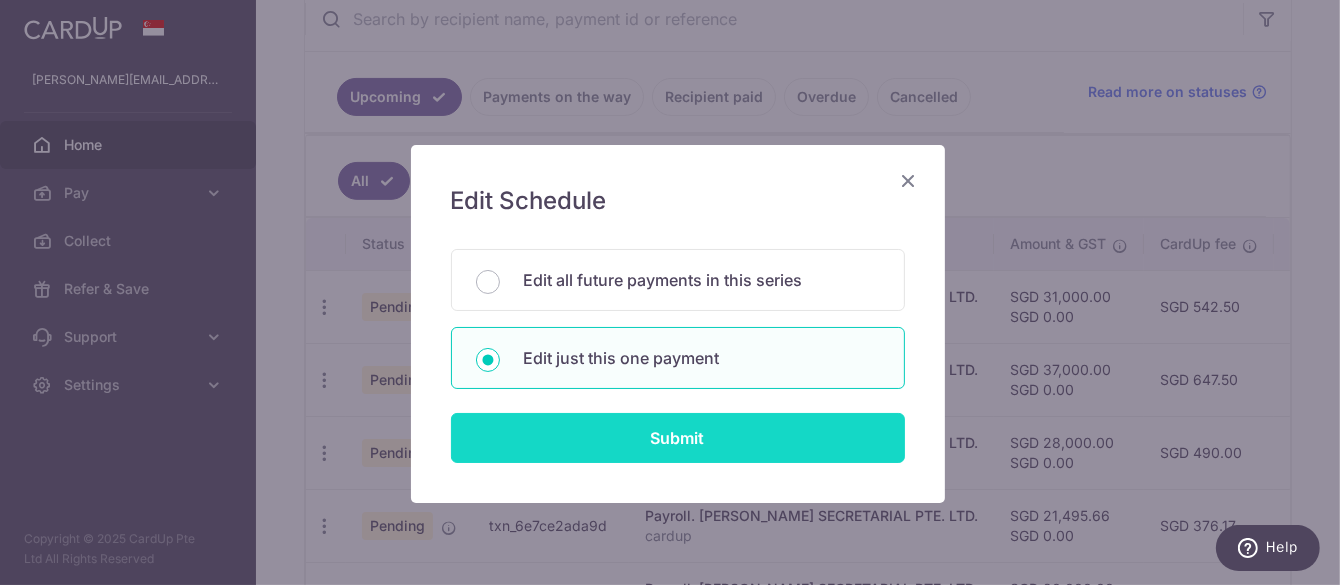 click on "Submit" at bounding box center [678, 438] 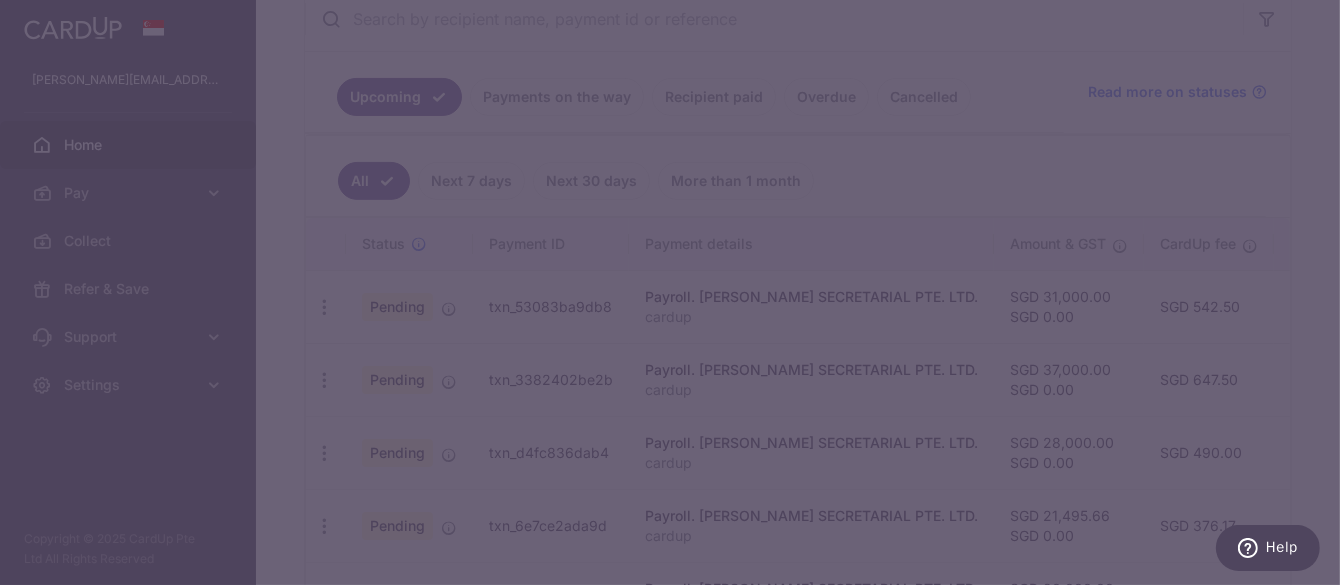 scroll, scrollTop: 0, scrollLeft: 0, axis: both 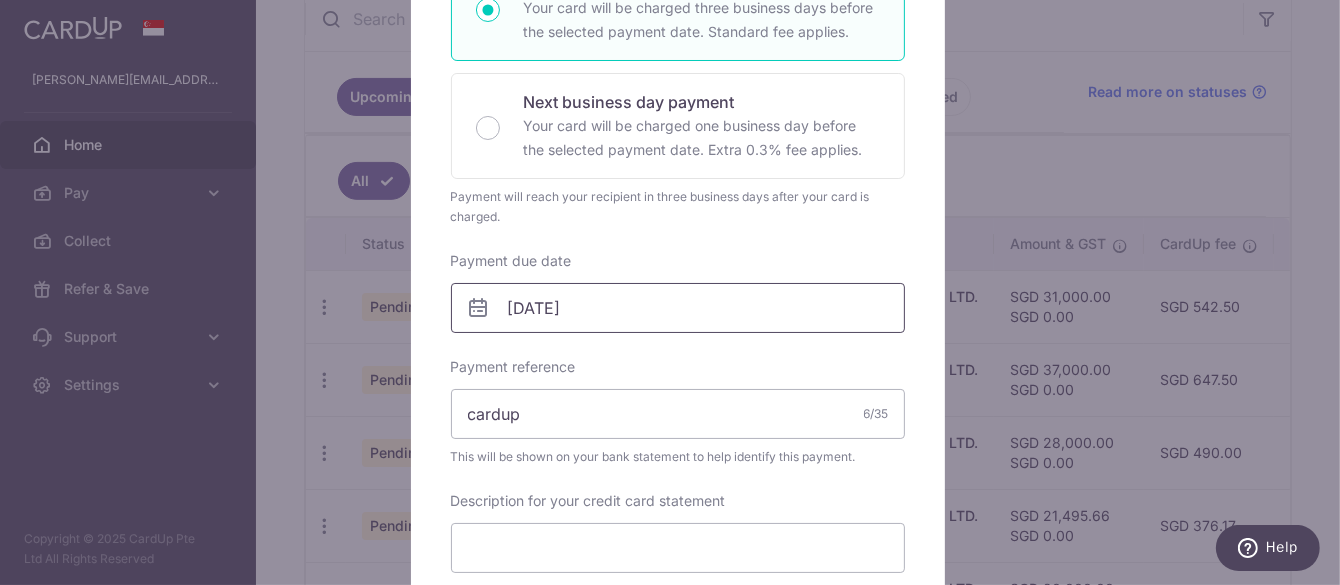 click on "kris@bllee.com.sg
Home
Pay
Payments
Recipients
Invoices
Cards
Collect
Refer & Save
Support
FAQ
Contact Us
Settings
Account
Logout
Copyright © 2025 CardUp Pte Ltd All Rights Reserved
×" at bounding box center [670, 292] 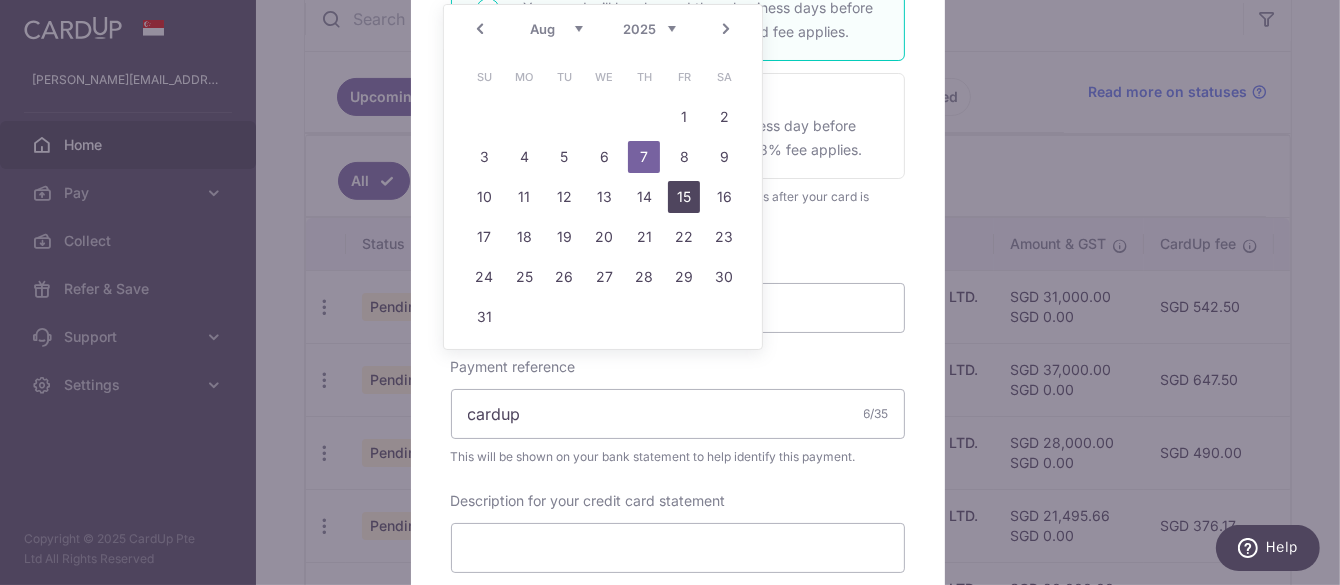 click on "15" at bounding box center [684, 197] 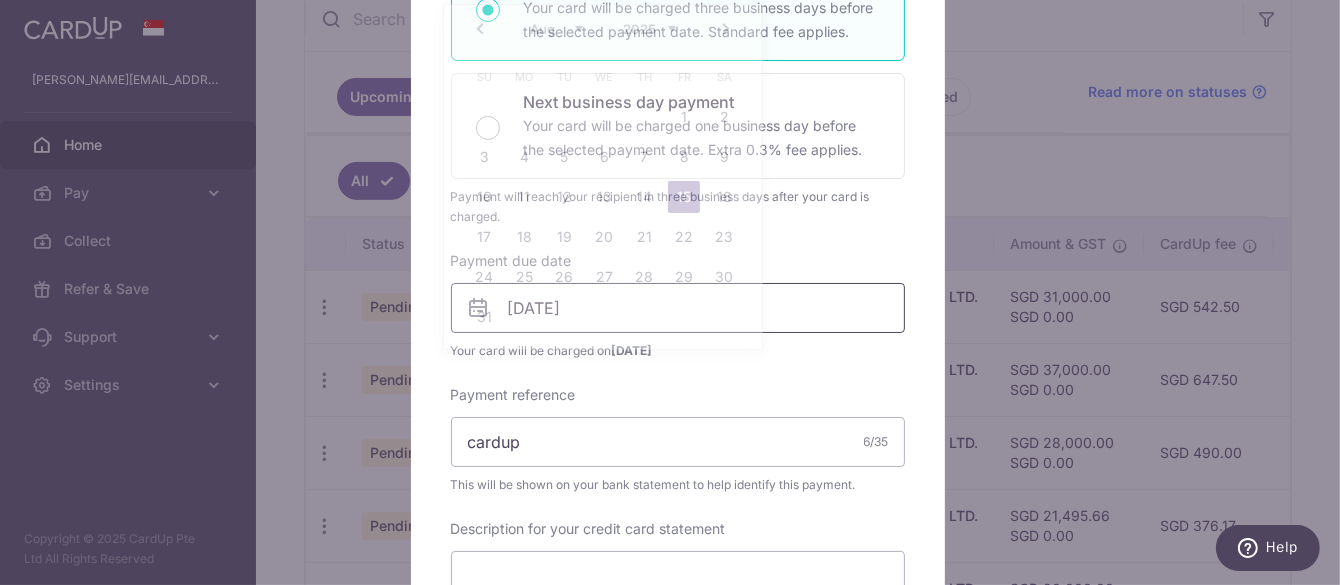 click on "kris@bllee.com.sg
Home
Pay
Payments
Recipients
Invoices
Cards
Collect
Refer & Save
Support
FAQ
Contact Us
Settings
Account
Logout
Copyright © 2025 CardUp Pte Ltd All Rights Reserved
×" at bounding box center [670, 292] 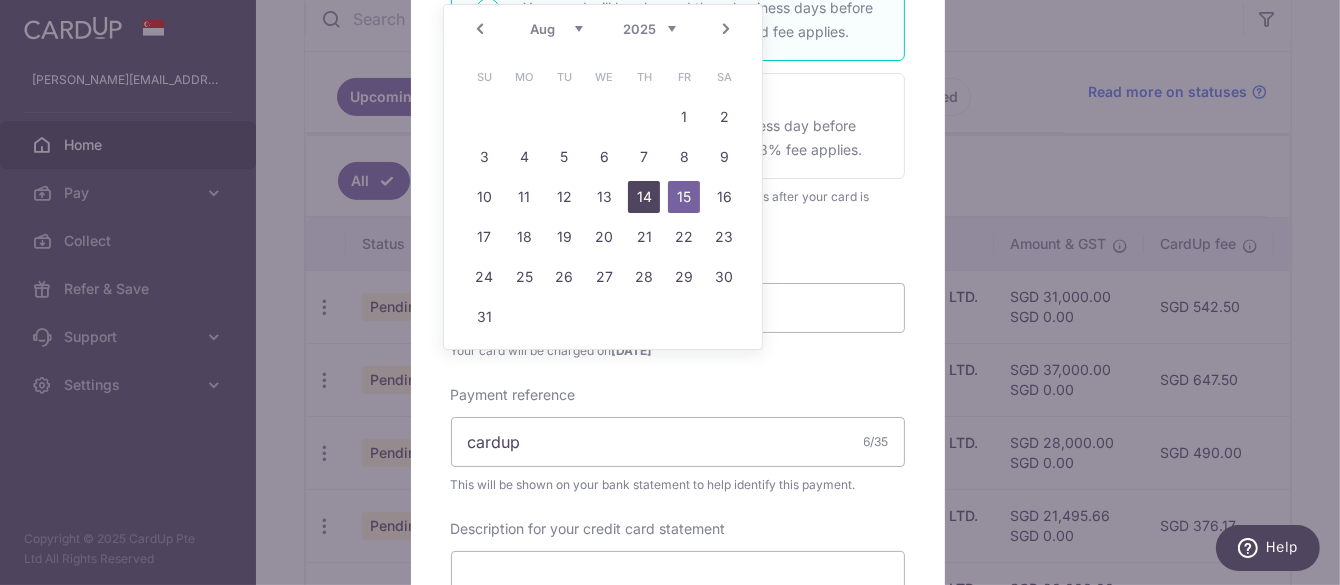 click on "14" at bounding box center [644, 197] 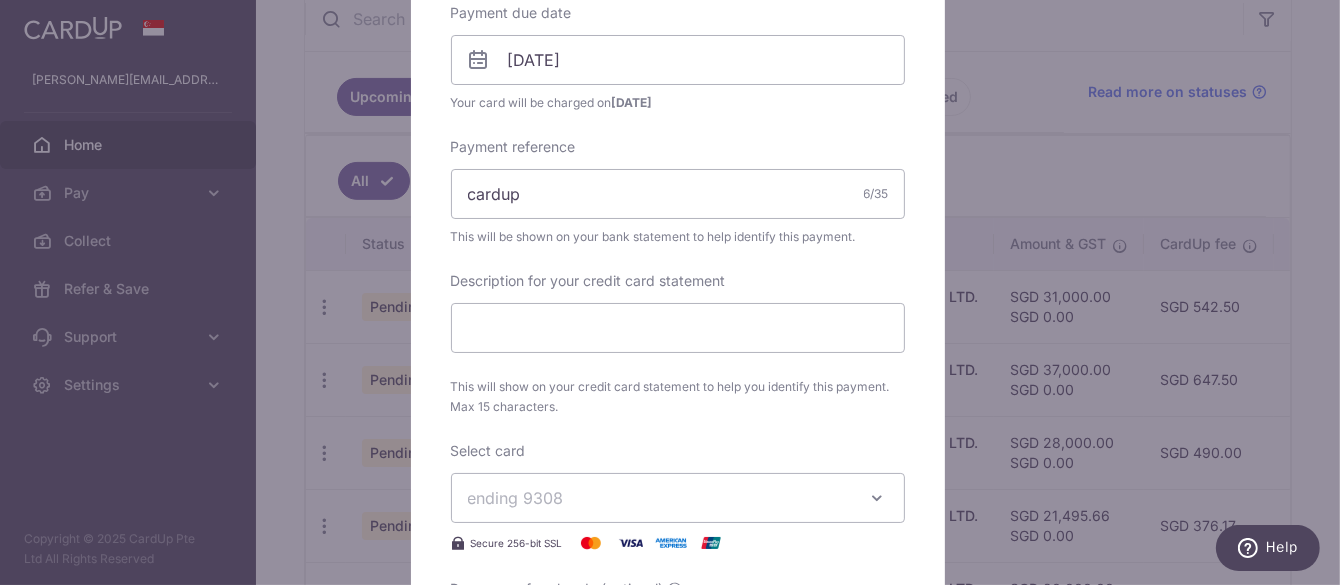 scroll, scrollTop: 900, scrollLeft: 0, axis: vertical 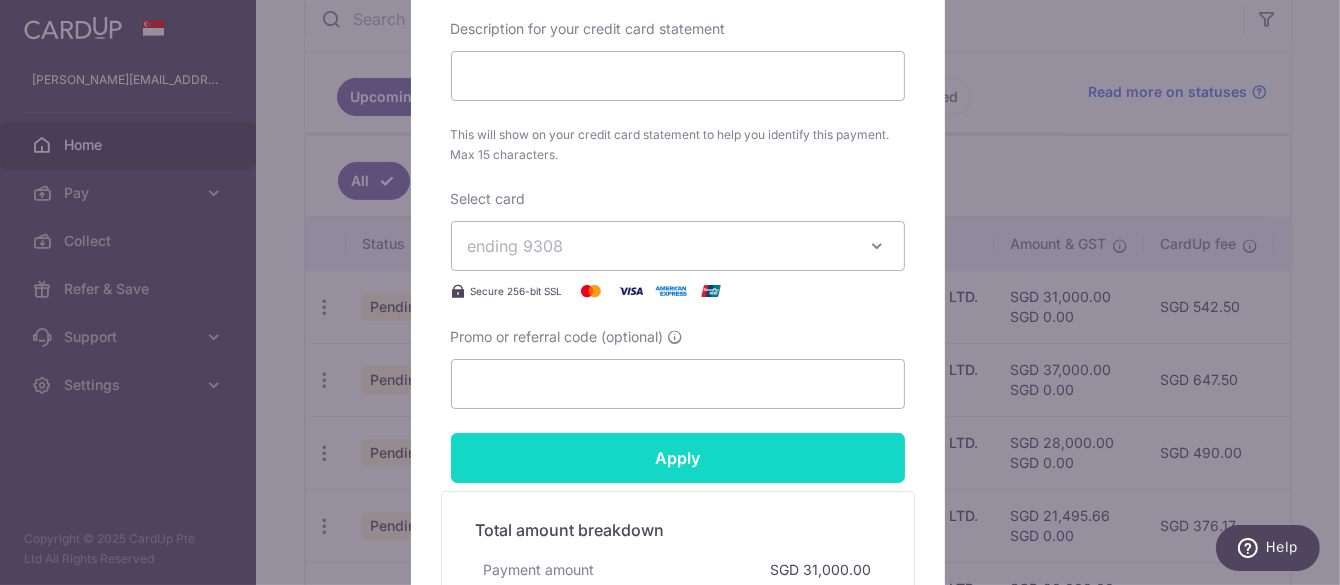 click on "Apply" at bounding box center [678, 458] 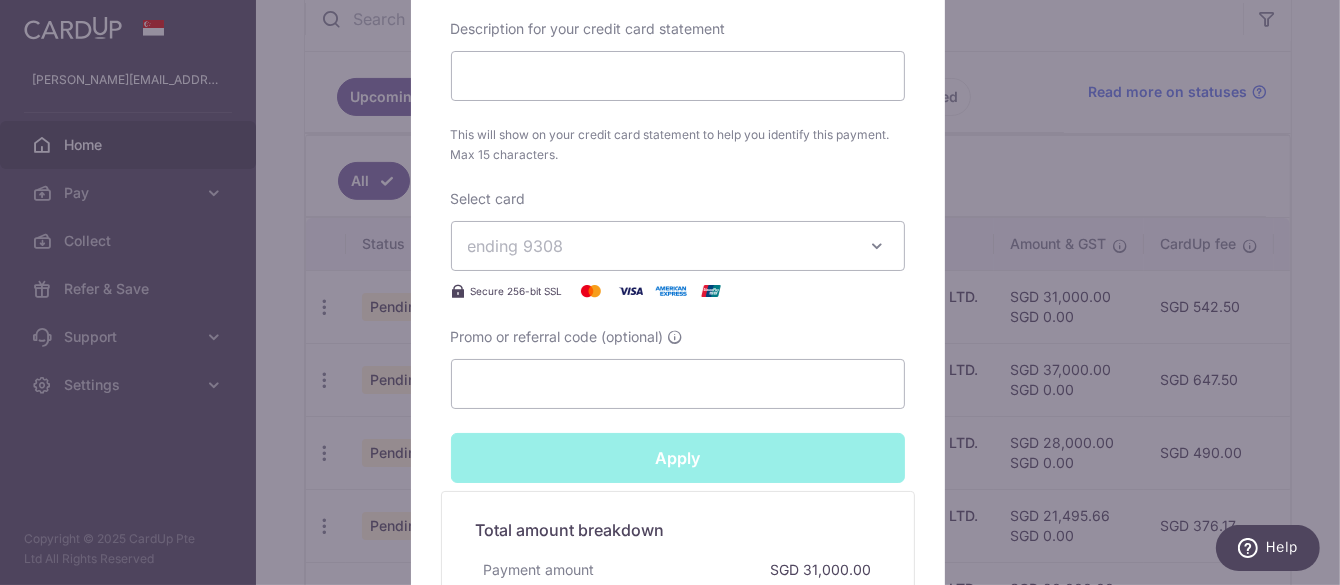 type on "Successfully Applied" 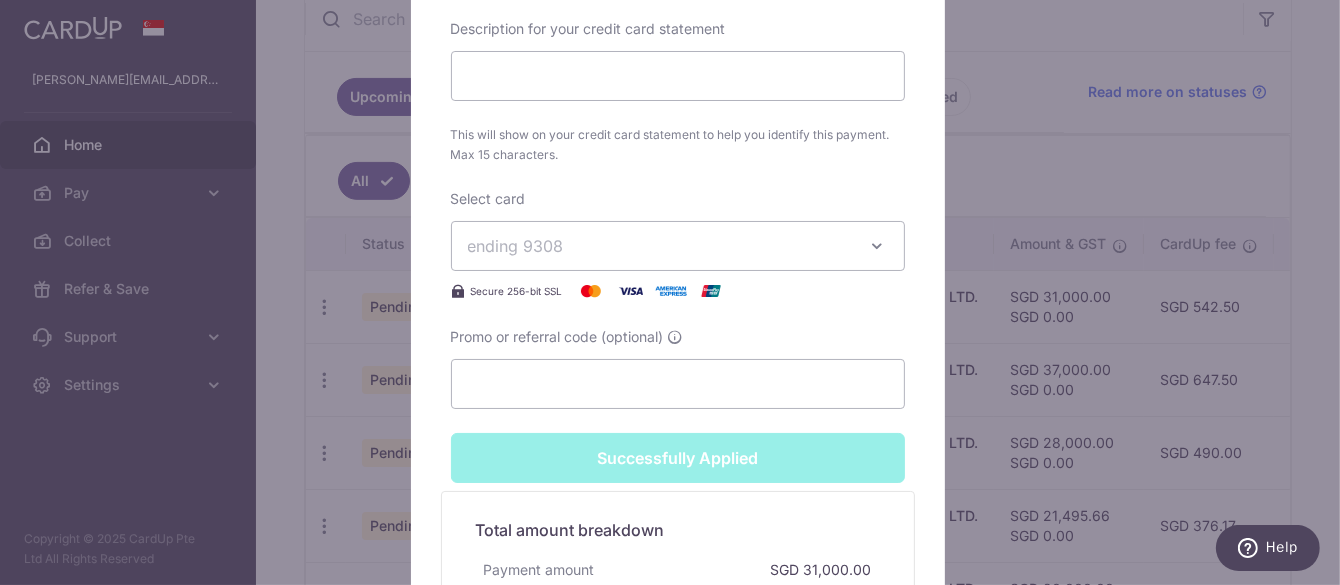 scroll, scrollTop: 970, scrollLeft: 0, axis: vertical 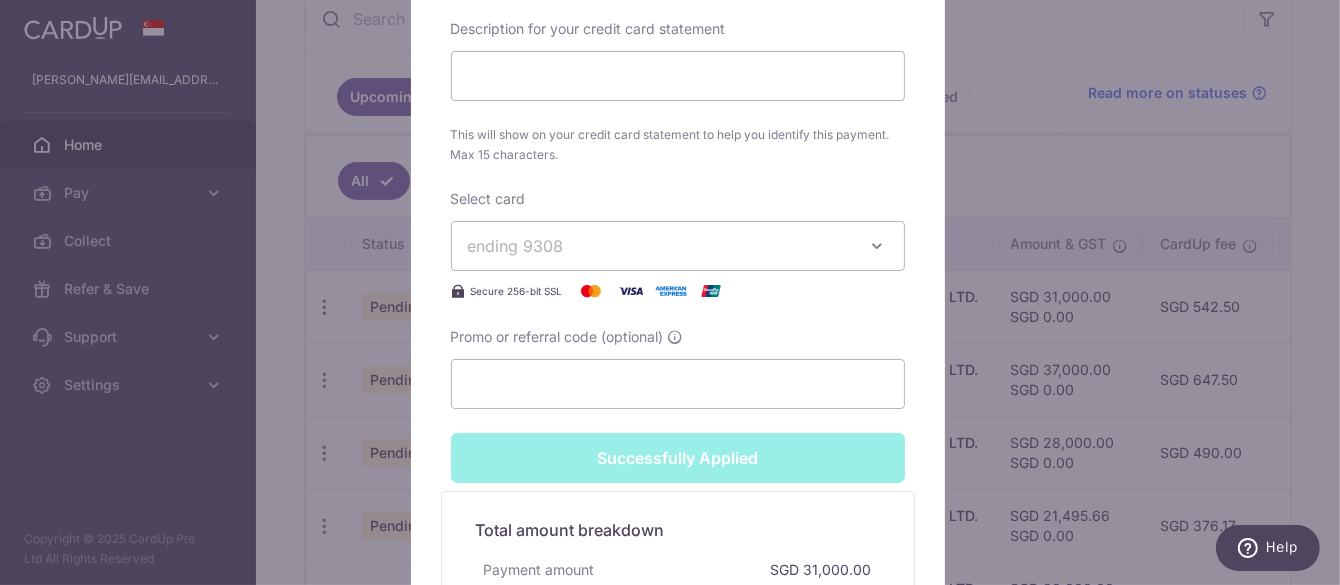 click on "Edit payment
By clicking apply,  you will make changes to all   payments to  L C LEE SECRETARIAL PTE. LTD.  scheduled from
.
By clicking below, you confirm you are editing this payment to  L C LEE SECRETARIAL PTE. LTD.  on
07/08/2025 .
Your payment is updated successfully
SGD SGD" at bounding box center [670, 292] 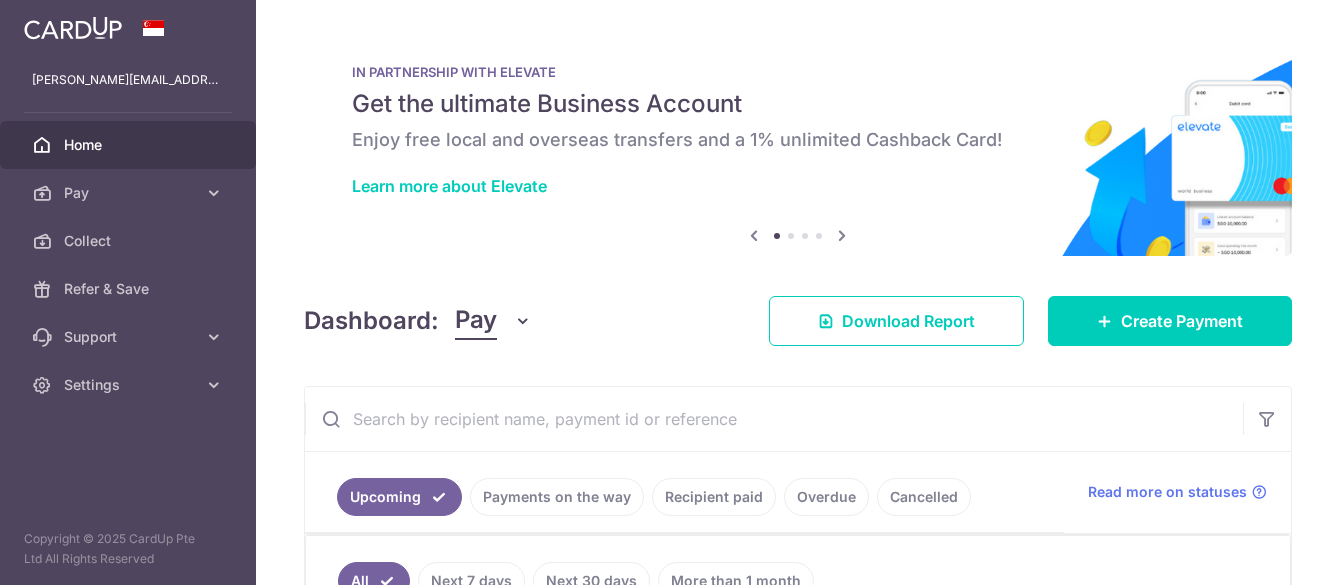 scroll, scrollTop: 0, scrollLeft: 0, axis: both 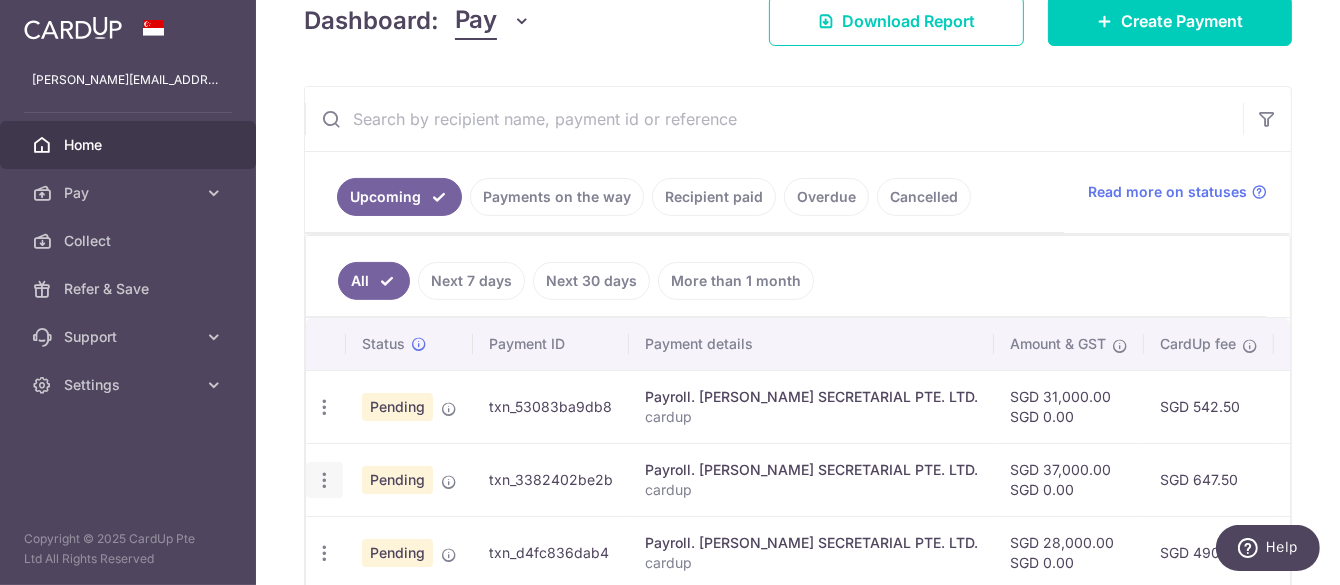 click at bounding box center [324, 407] 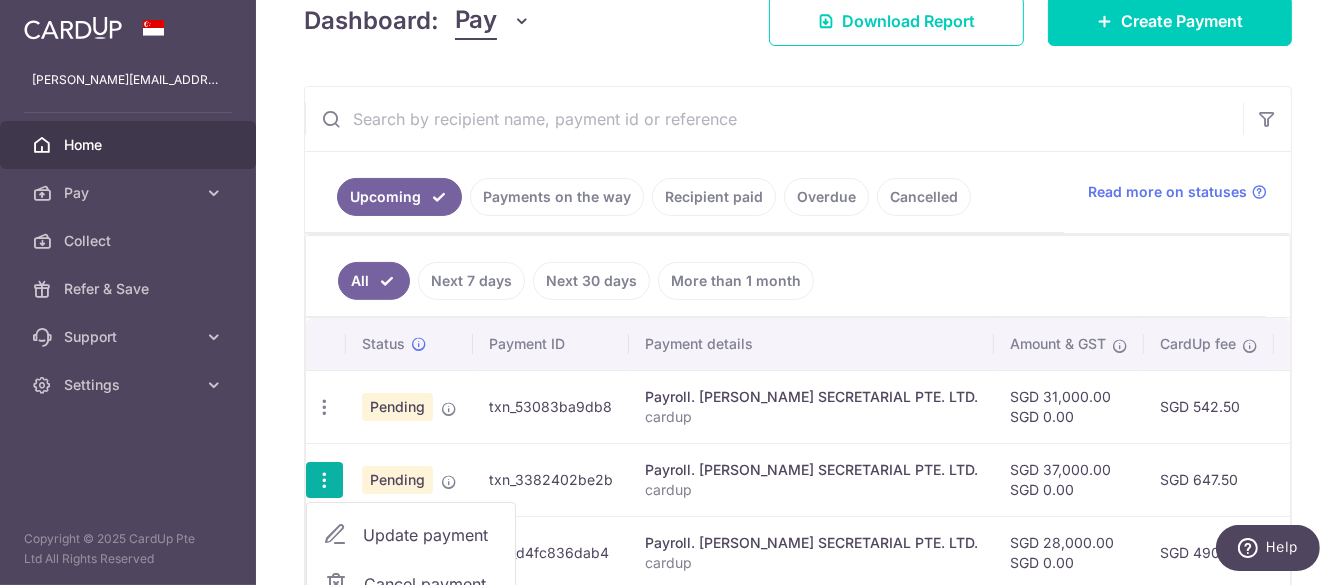 click on "Update payment" at bounding box center [431, 535] 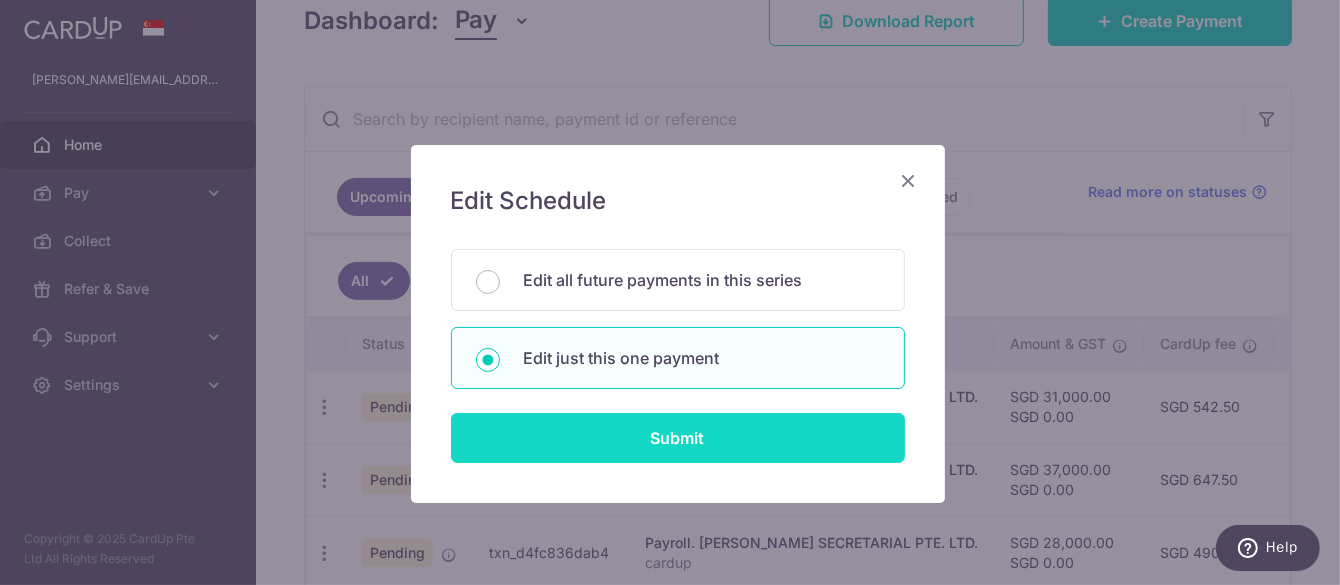 click on "Submit" at bounding box center [678, 438] 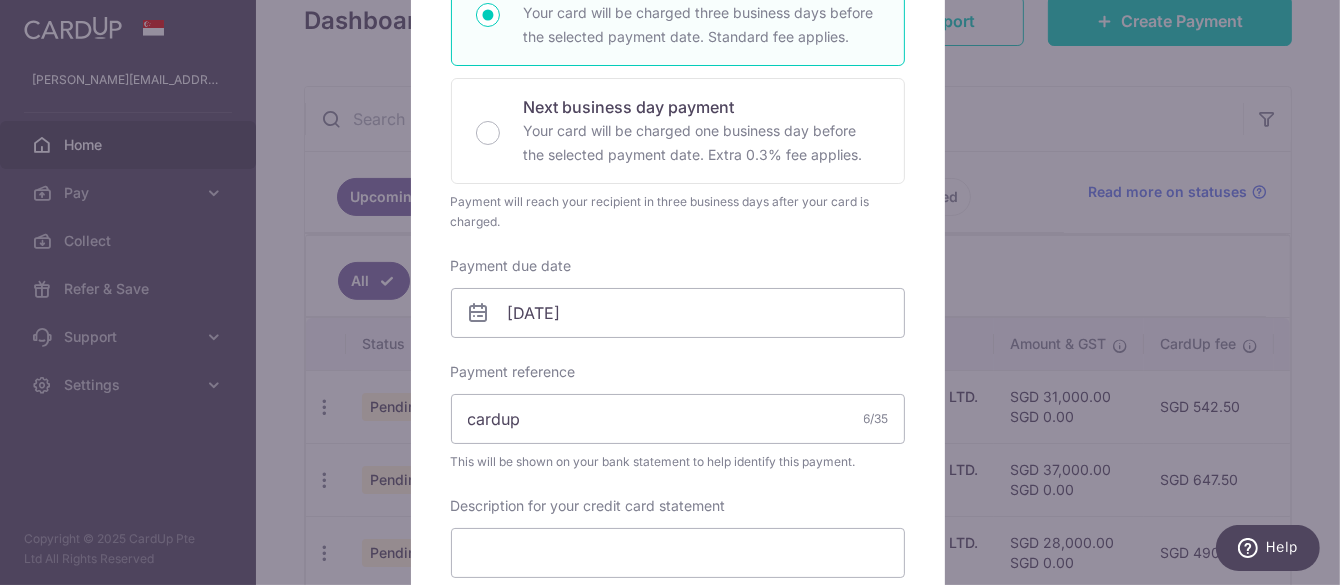 scroll, scrollTop: 400, scrollLeft: 0, axis: vertical 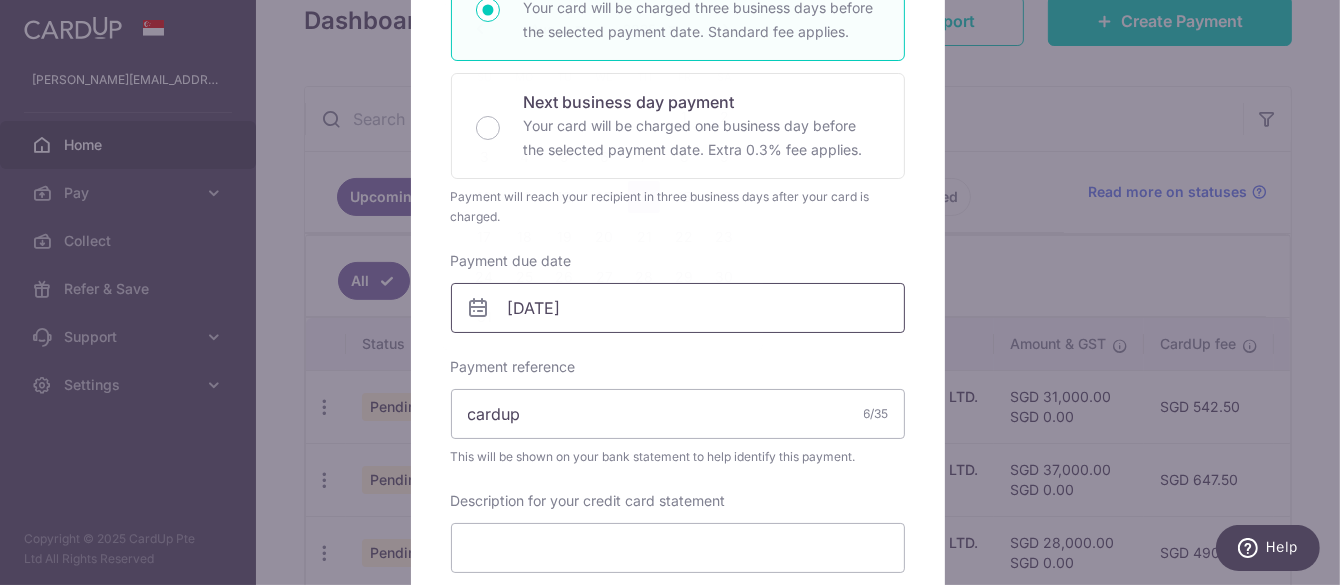 click on "kris@bllee.com.sg
Home
Pay
Payments
Recipients
Invoices
Cards
Collect
Refer & Save
Support
FAQ
Contact Us
Settings
Account
Logout
Copyright © 2025 CardUp Pte Ltd All Rights Reserved
×" at bounding box center (670, 292) 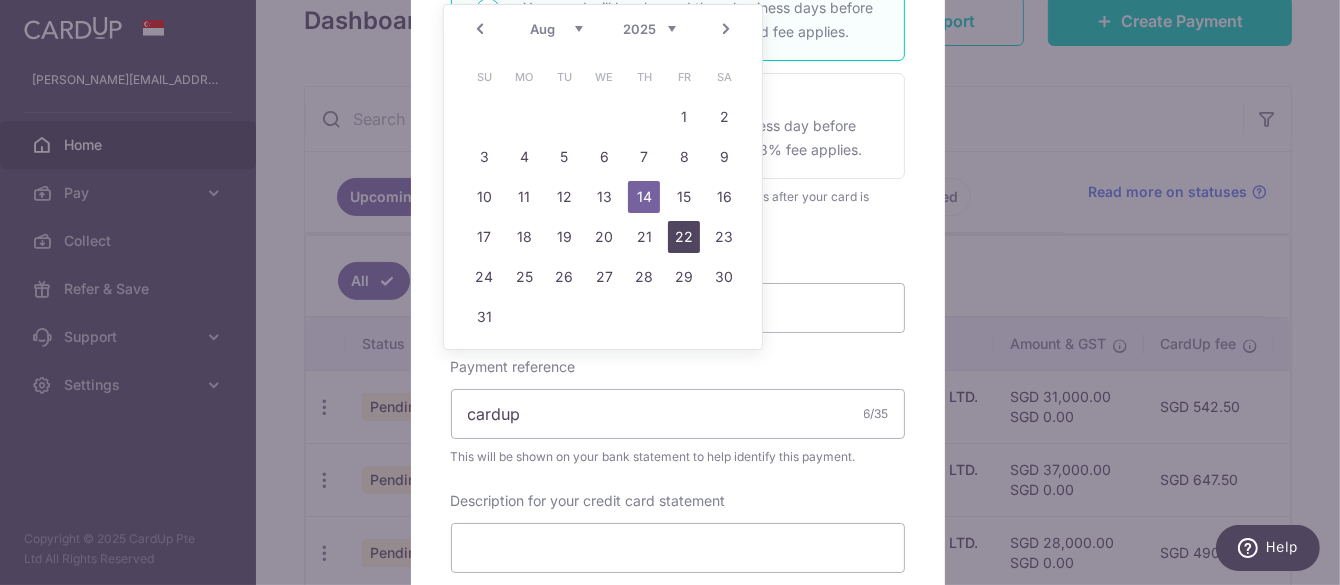 click on "22" at bounding box center [684, 237] 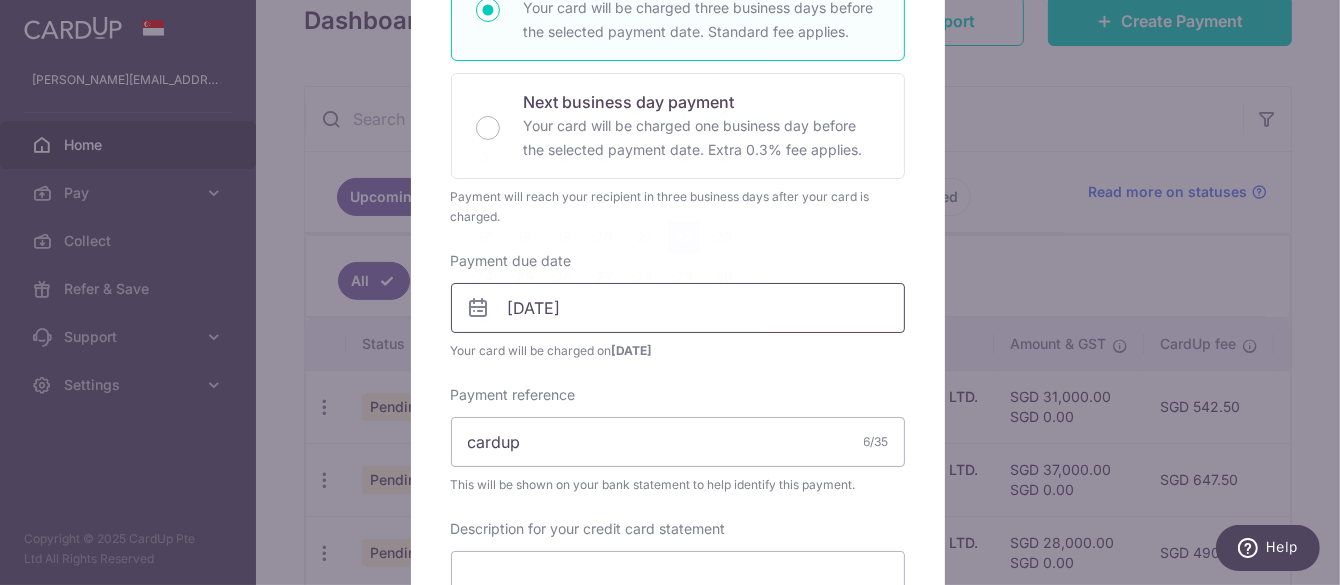 click on "kris@bllee.com.sg
Home
Pay
Payments
Recipients
Invoices
Cards
Collect
Refer & Save
Support
FAQ
Contact Us
Settings
Account
Logout
Copyright © 2025 CardUp Pte Ltd All Rights Reserved
×" at bounding box center (670, 292) 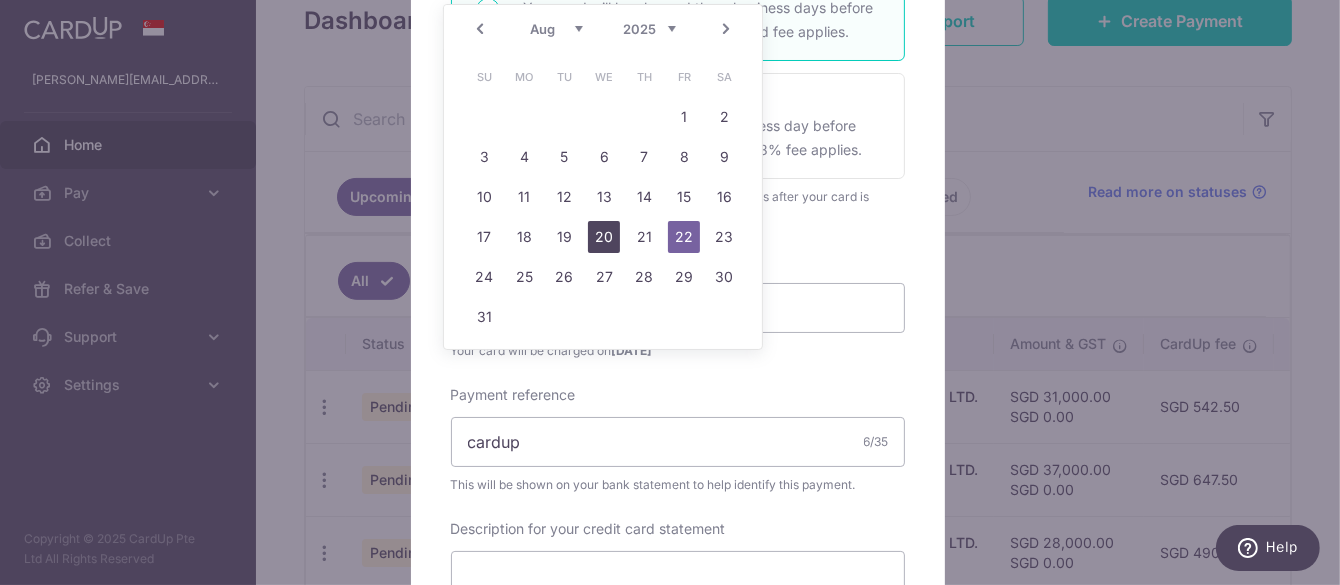 click on "20" at bounding box center [604, 237] 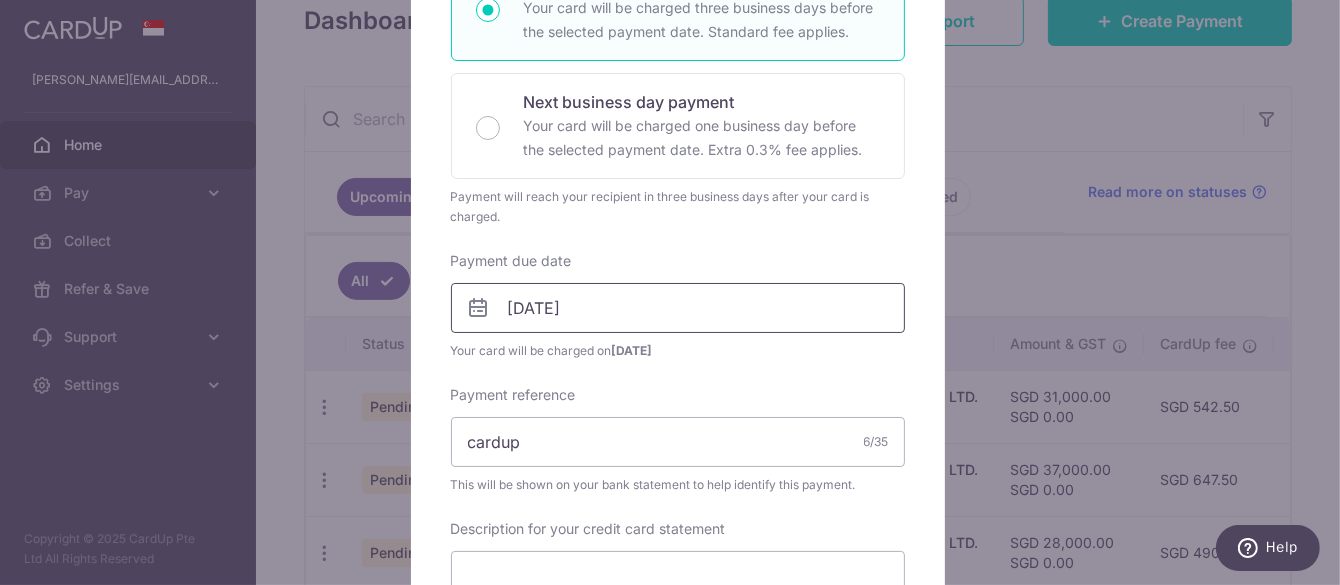 click on "kris@bllee.com.sg
Home
Pay
Payments
Recipients
Invoices
Cards
Collect
Refer & Save
Support
FAQ
Contact Us
Settings
Account
Logout
Copyright © 2025 CardUp Pte Ltd All Rights Reserved
×" at bounding box center (670, 292) 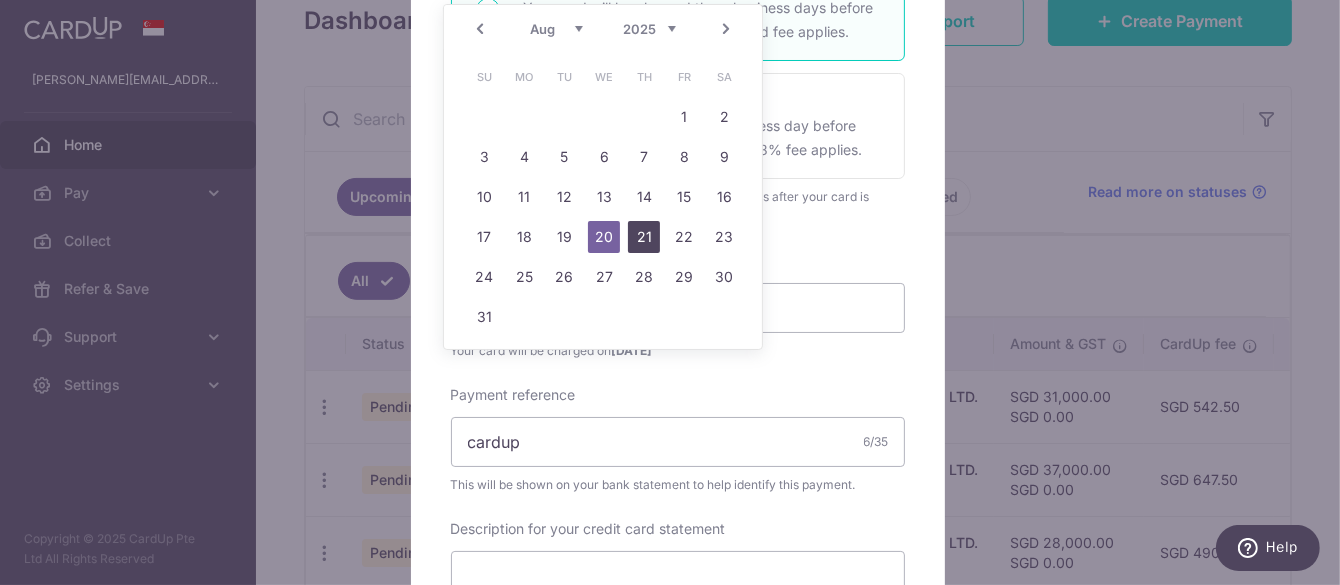 click on "21" at bounding box center [644, 237] 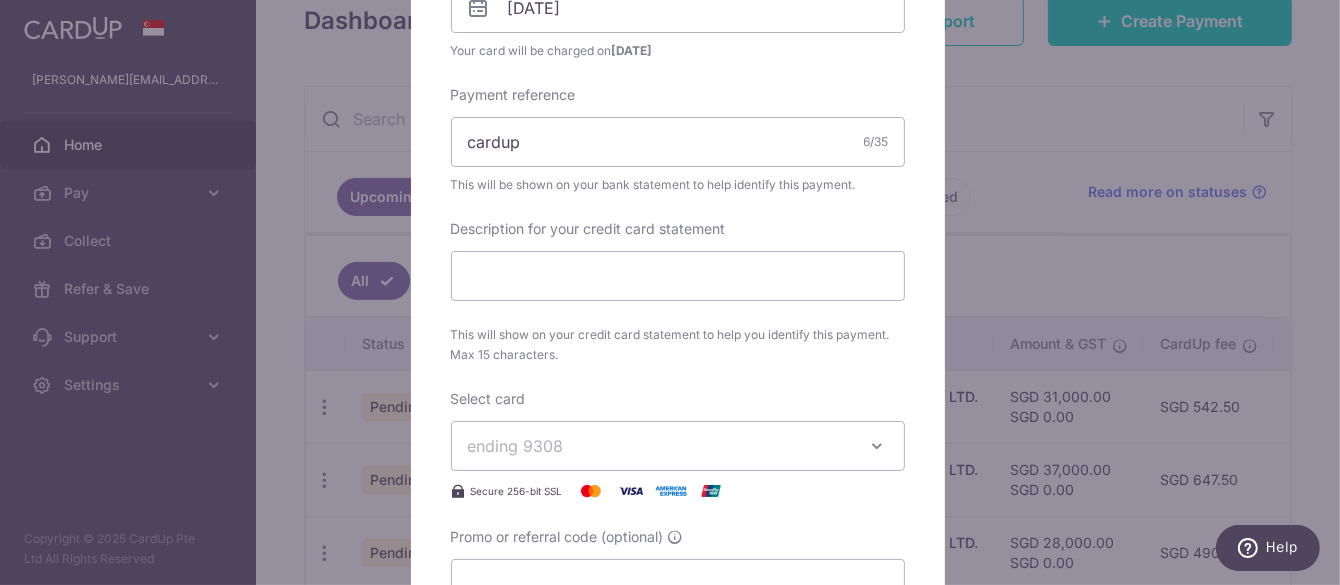 scroll, scrollTop: 1000, scrollLeft: 0, axis: vertical 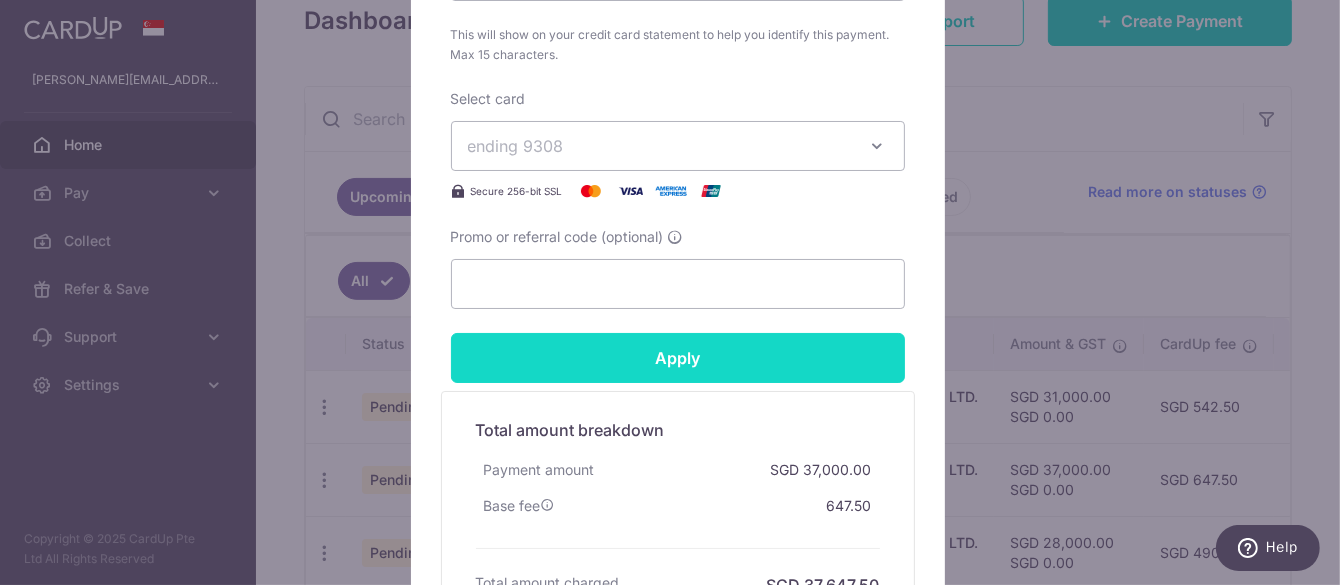 click on "Apply" at bounding box center [678, 358] 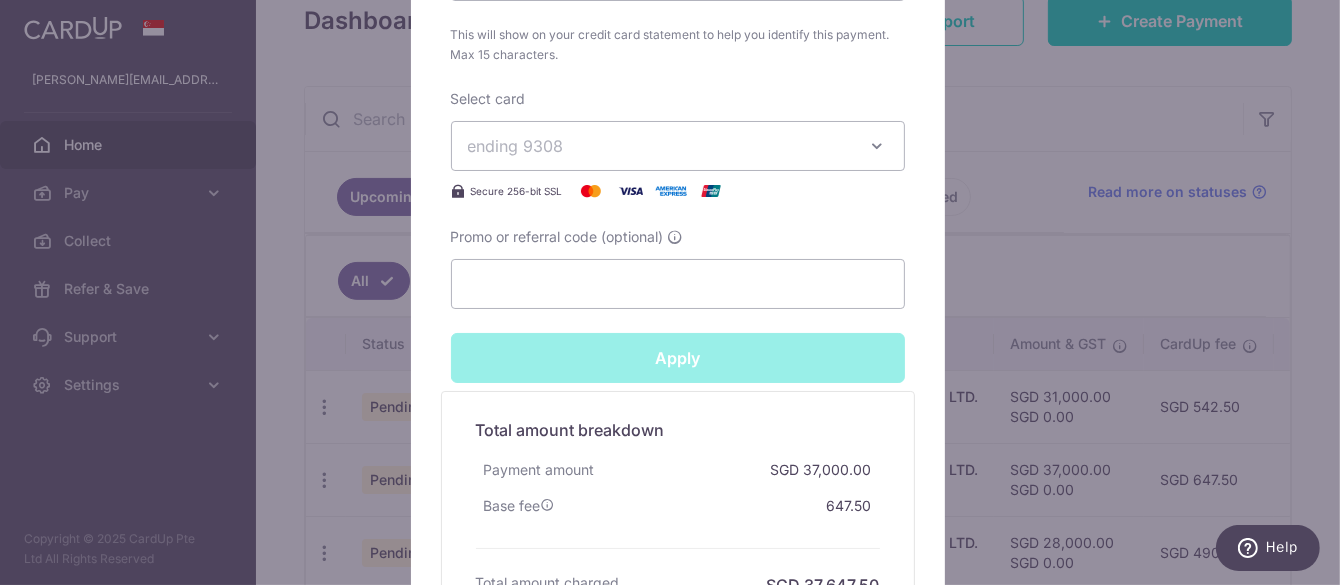 type on "Successfully Applied" 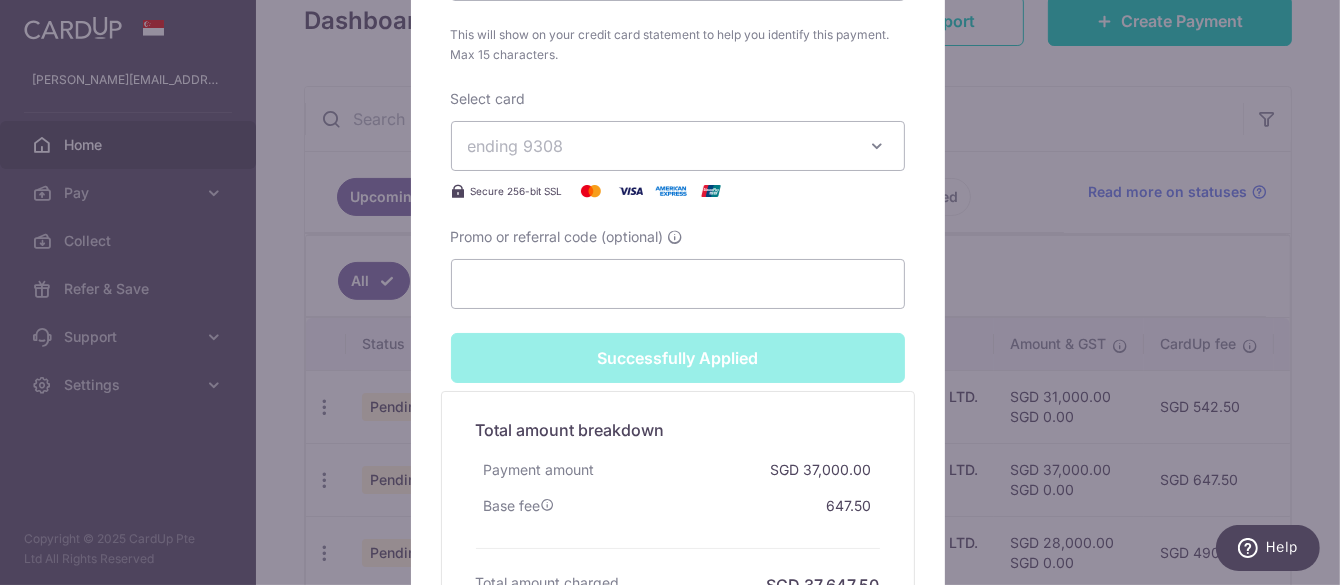 scroll, scrollTop: 1069, scrollLeft: 0, axis: vertical 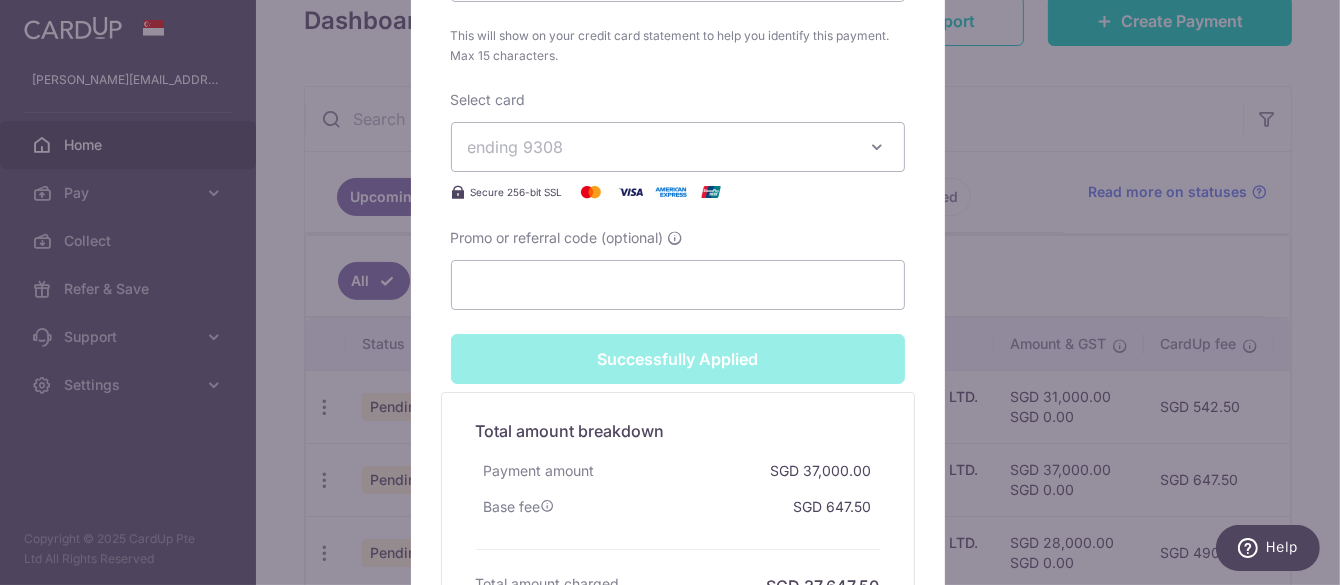 click on "Edit payment
By clicking apply,  you will make changes to all   payments to  L C LEE SECRETARIAL PTE. LTD.  scheduled from
.
By clicking below, you confirm you are editing this payment to  L C LEE SECRETARIAL PTE. LTD.  on
14/08/2025 .
Your payment is updated successfully
SGD SGD" at bounding box center (670, 292) 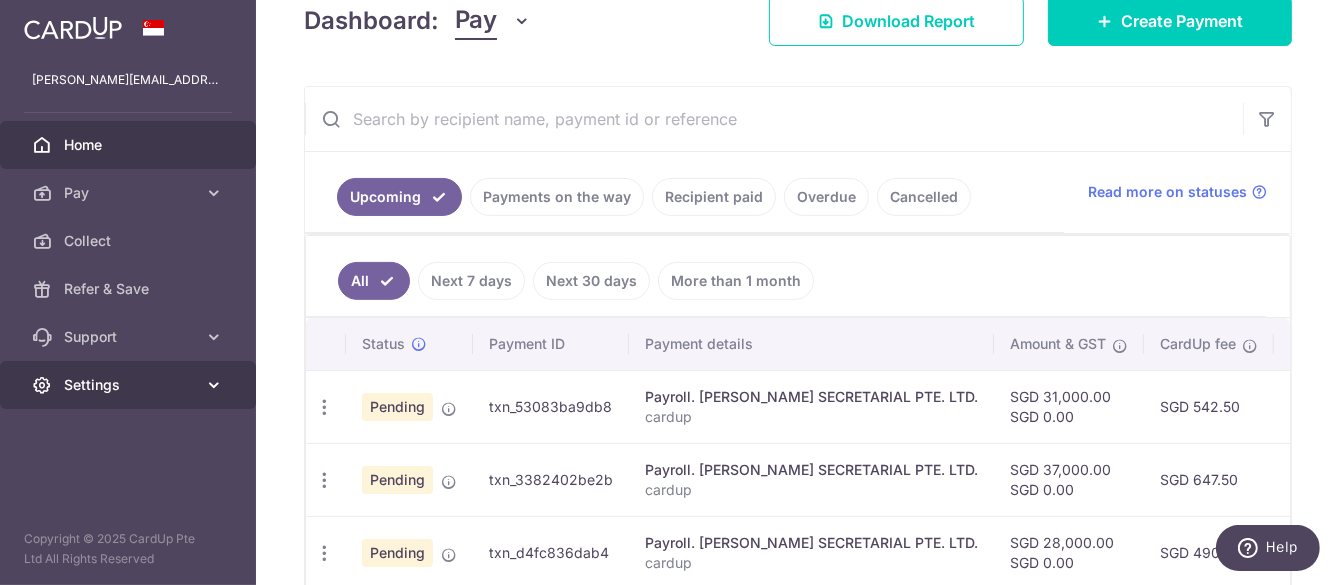 click on "Settings" at bounding box center [130, 385] 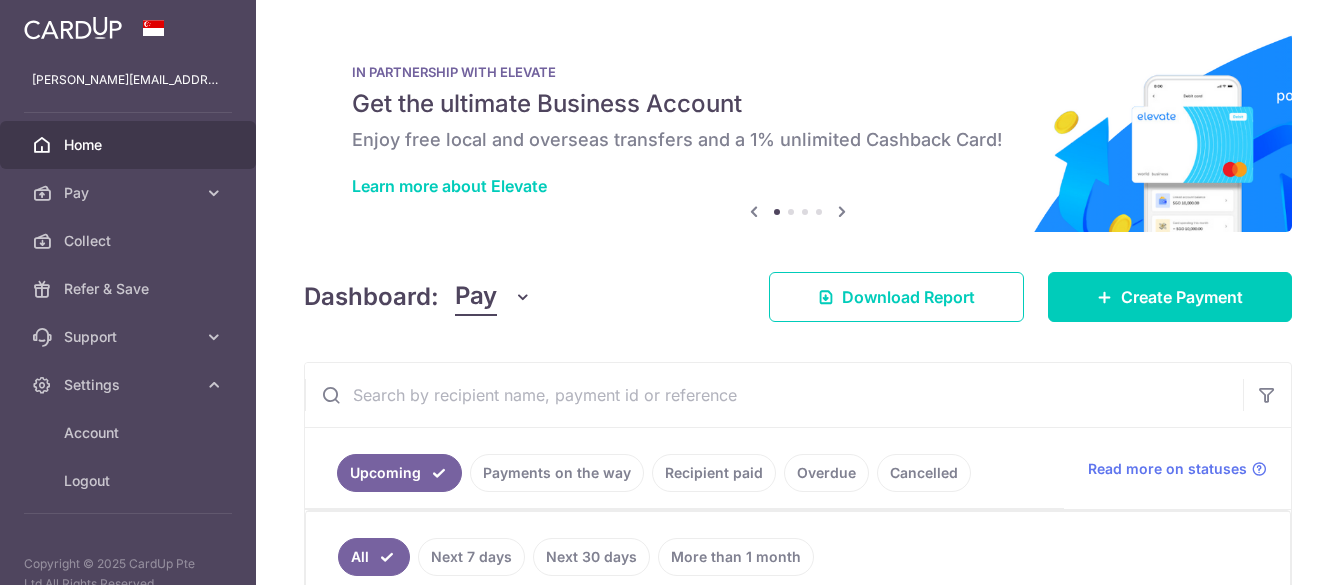 scroll, scrollTop: 0, scrollLeft: 0, axis: both 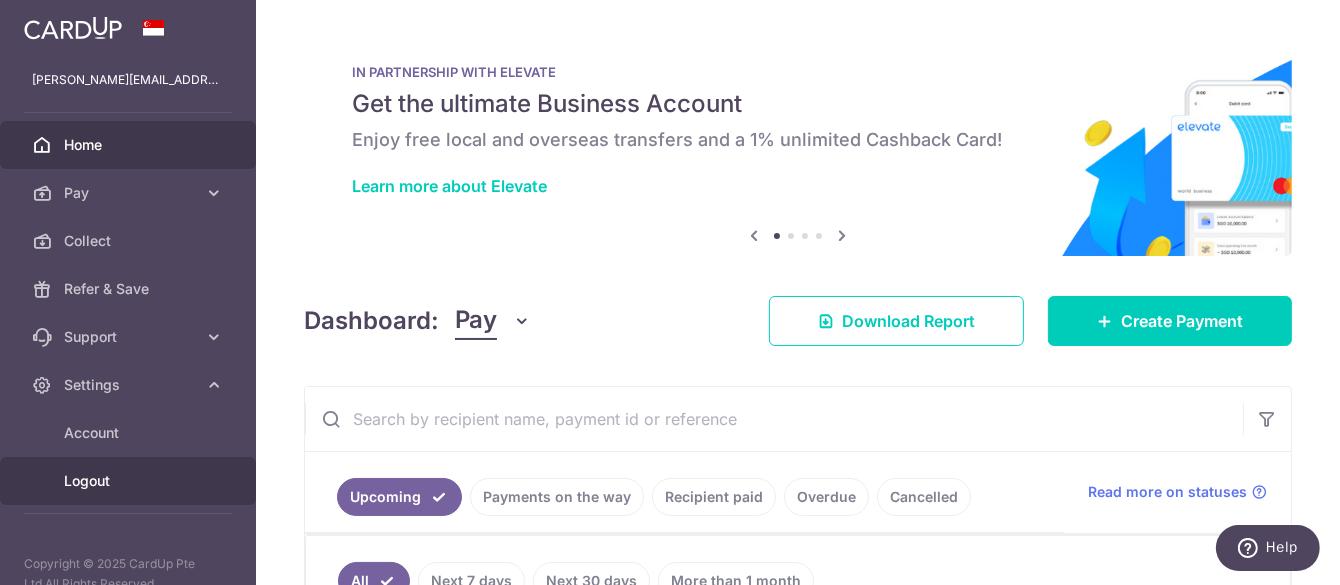 click on "Logout" at bounding box center [128, 481] 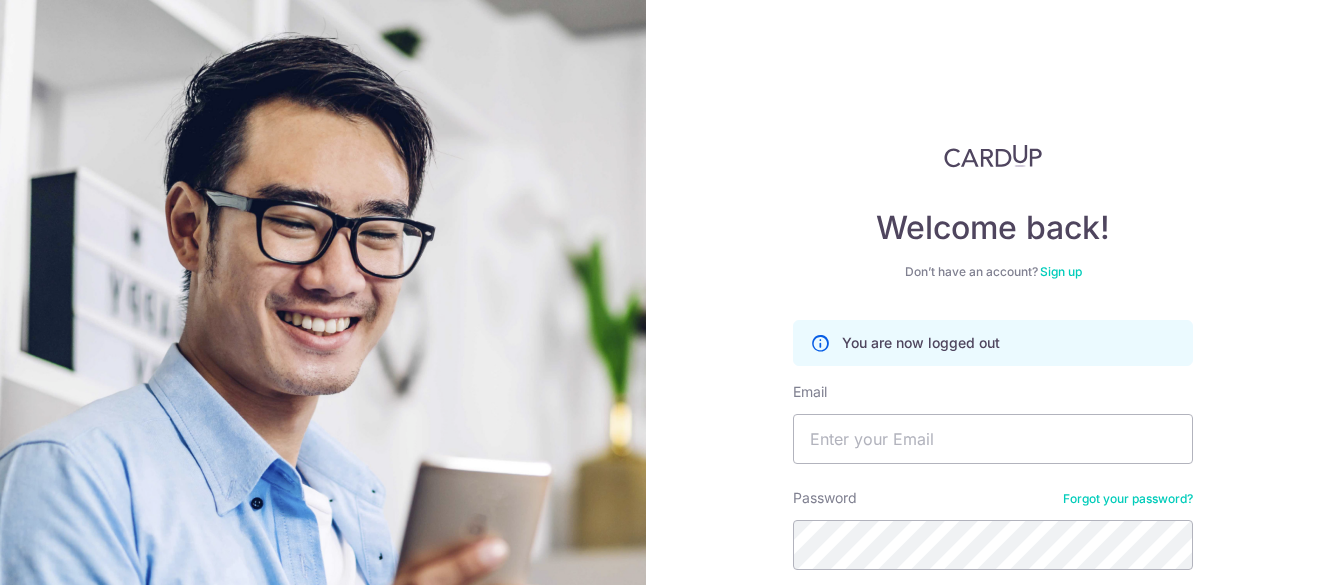 scroll, scrollTop: 0, scrollLeft: 0, axis: both 